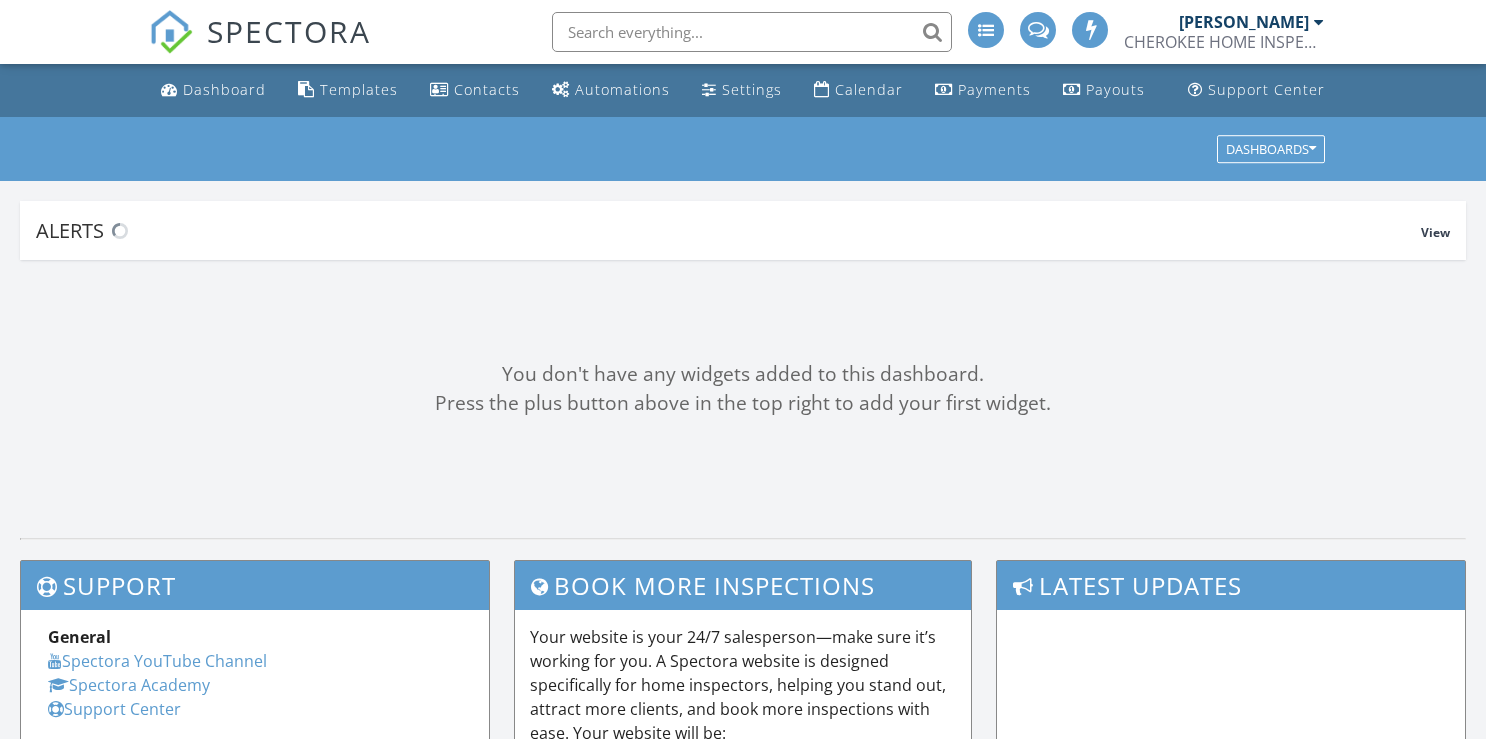 scroll, scrollTop: 0, scrollLeft: 0, axis: both 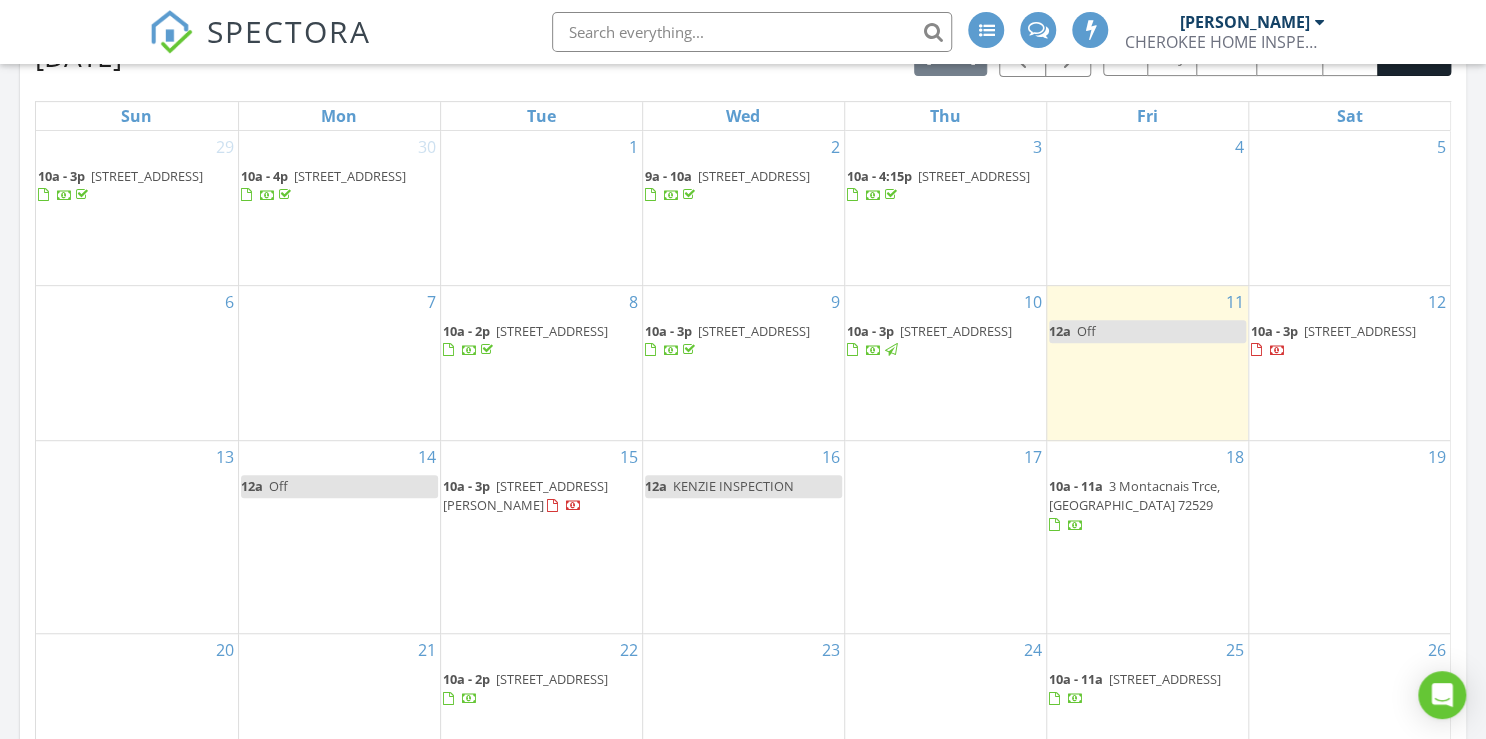 click on "504 S Shore Dr, Horseshoe Bend 72512" at bounding box center [1360, 331] 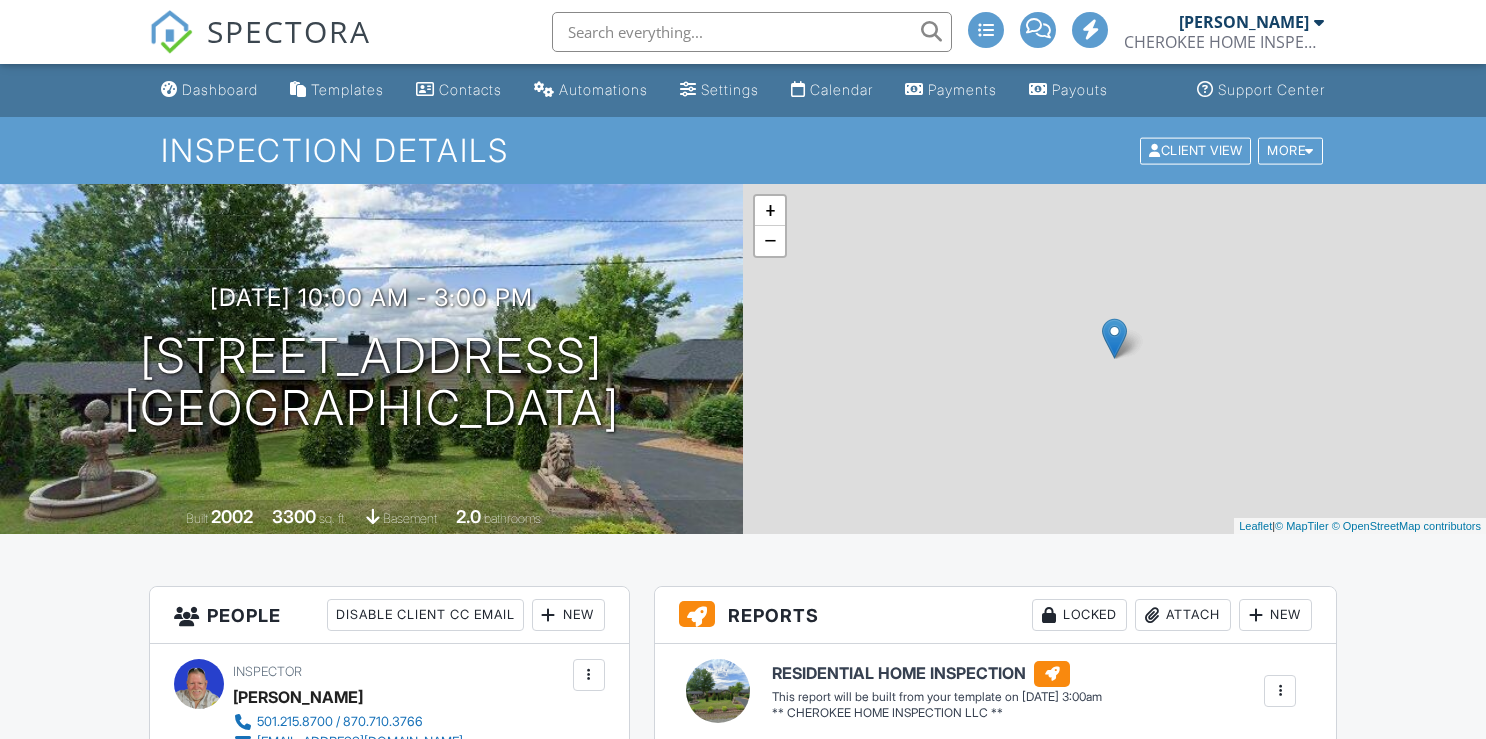 scroll, scrollTop: 0, scrollLeft: 0, axis: both 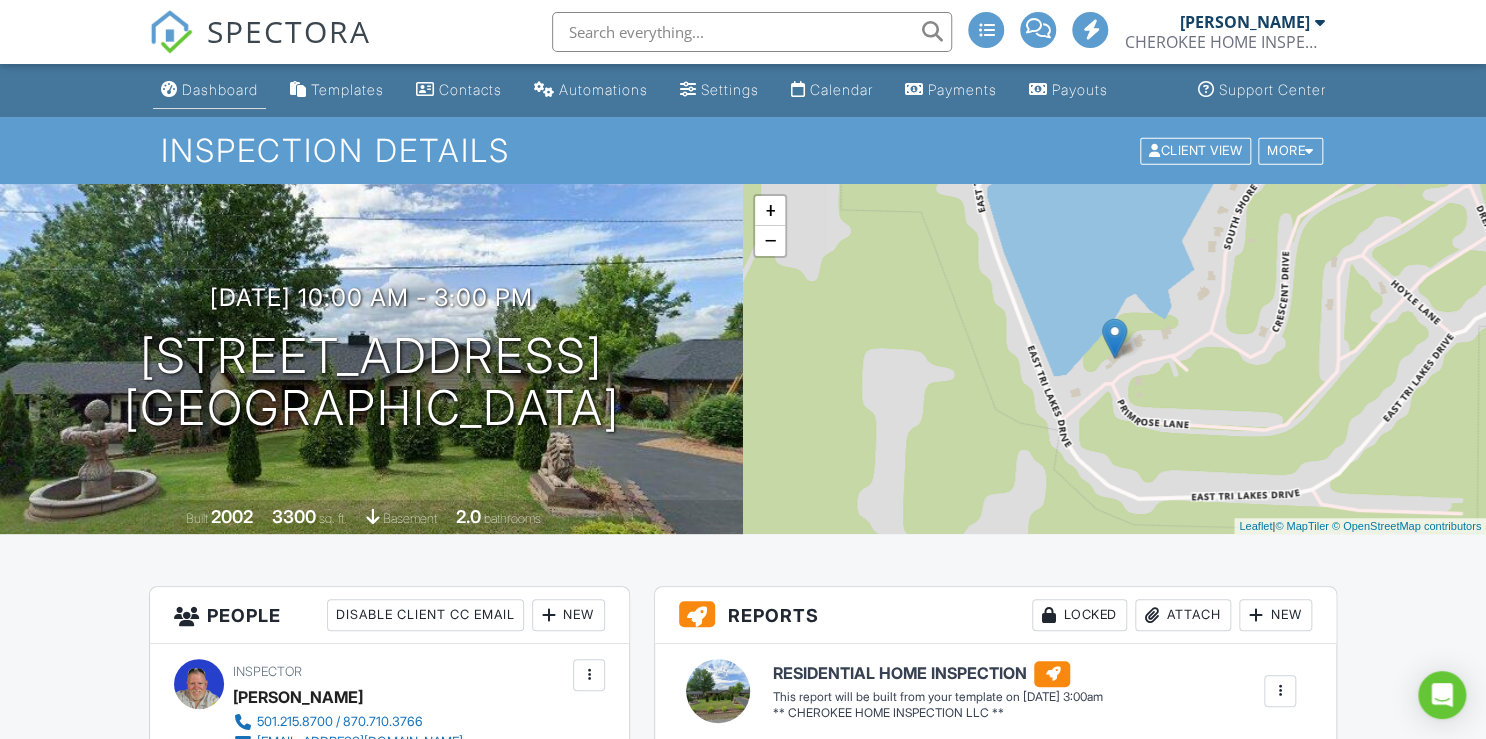 click on "Dashboard" at bounding box center [220, 89] 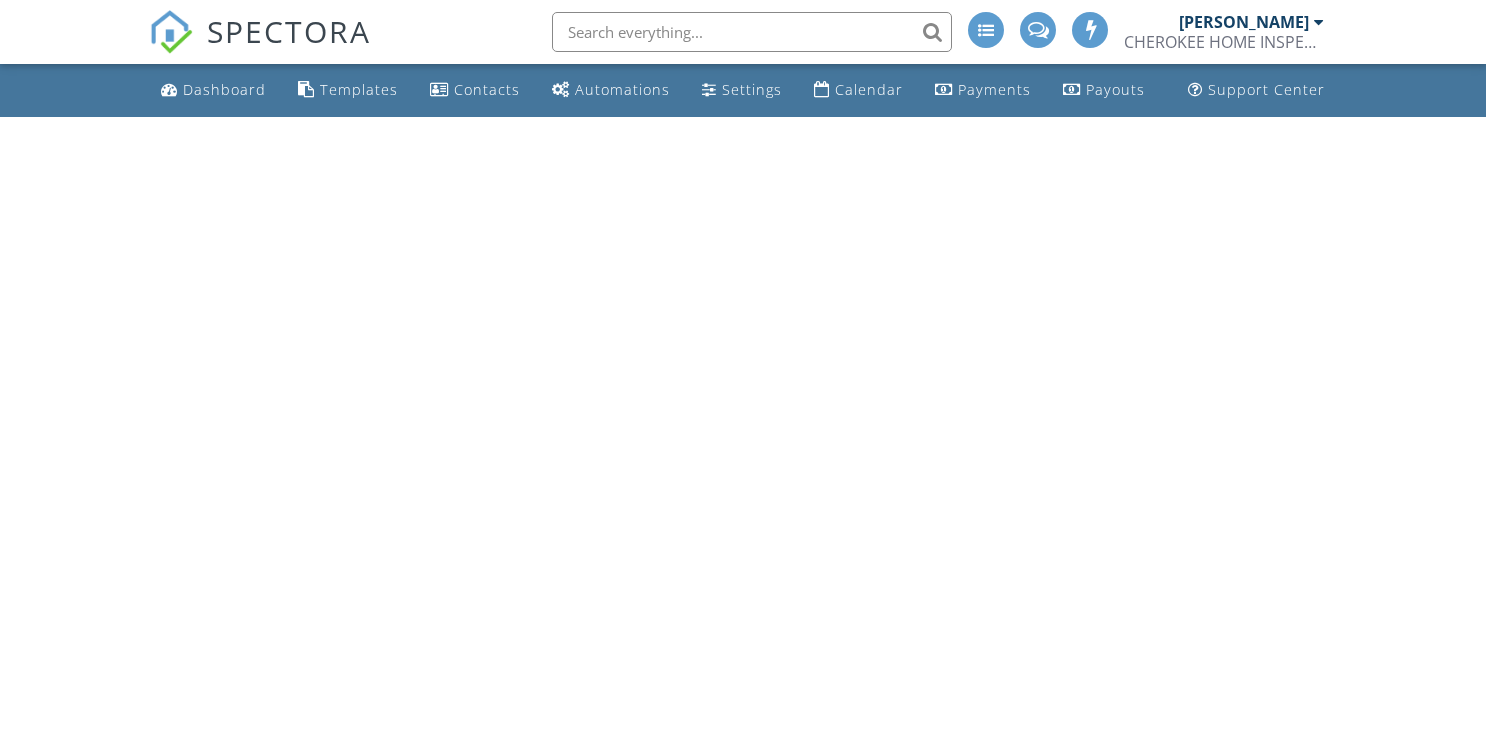 scroll, scrollTop: 0, scrollLeft: 0, axis: both 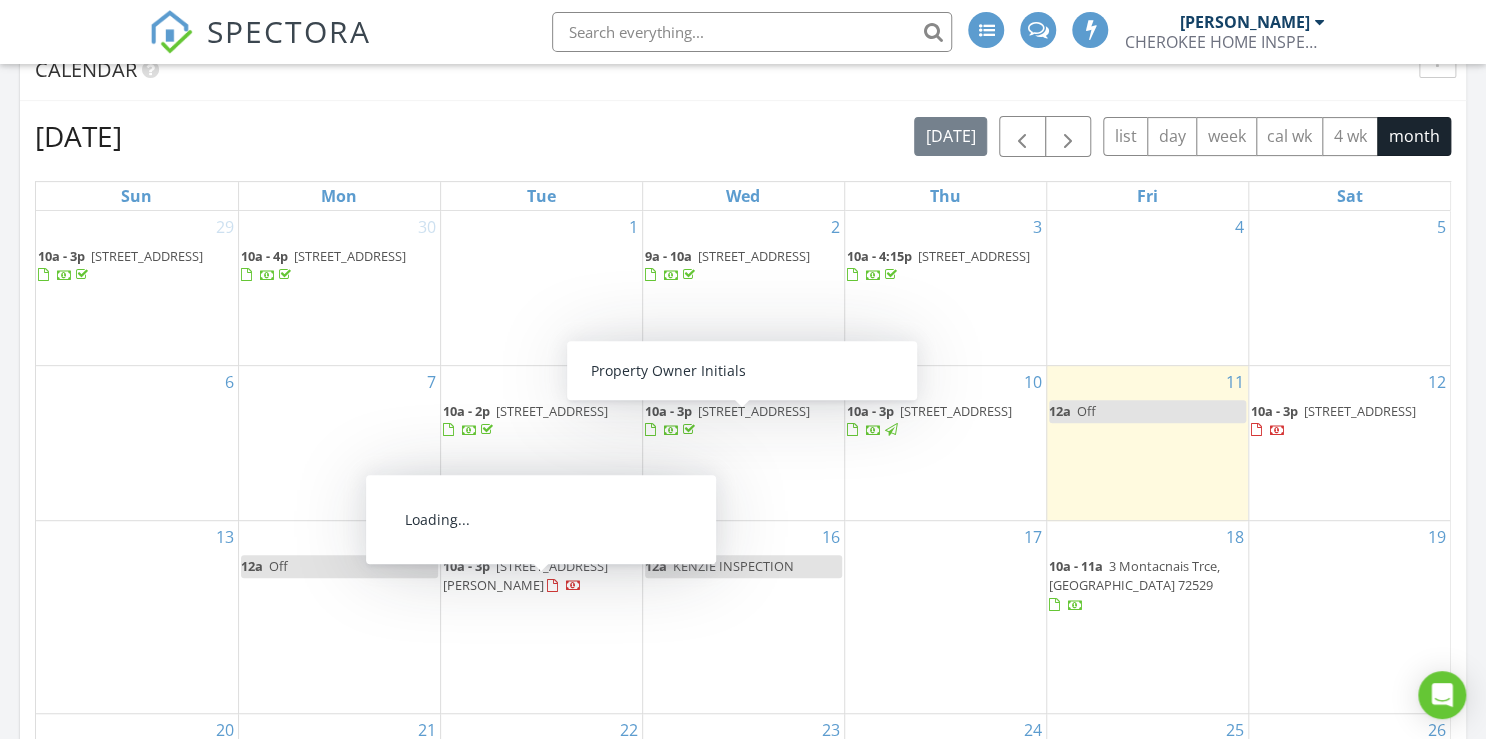 click on "4260 Weldon Cove, Jonesboro 72404" at bounding box center (525, 575) 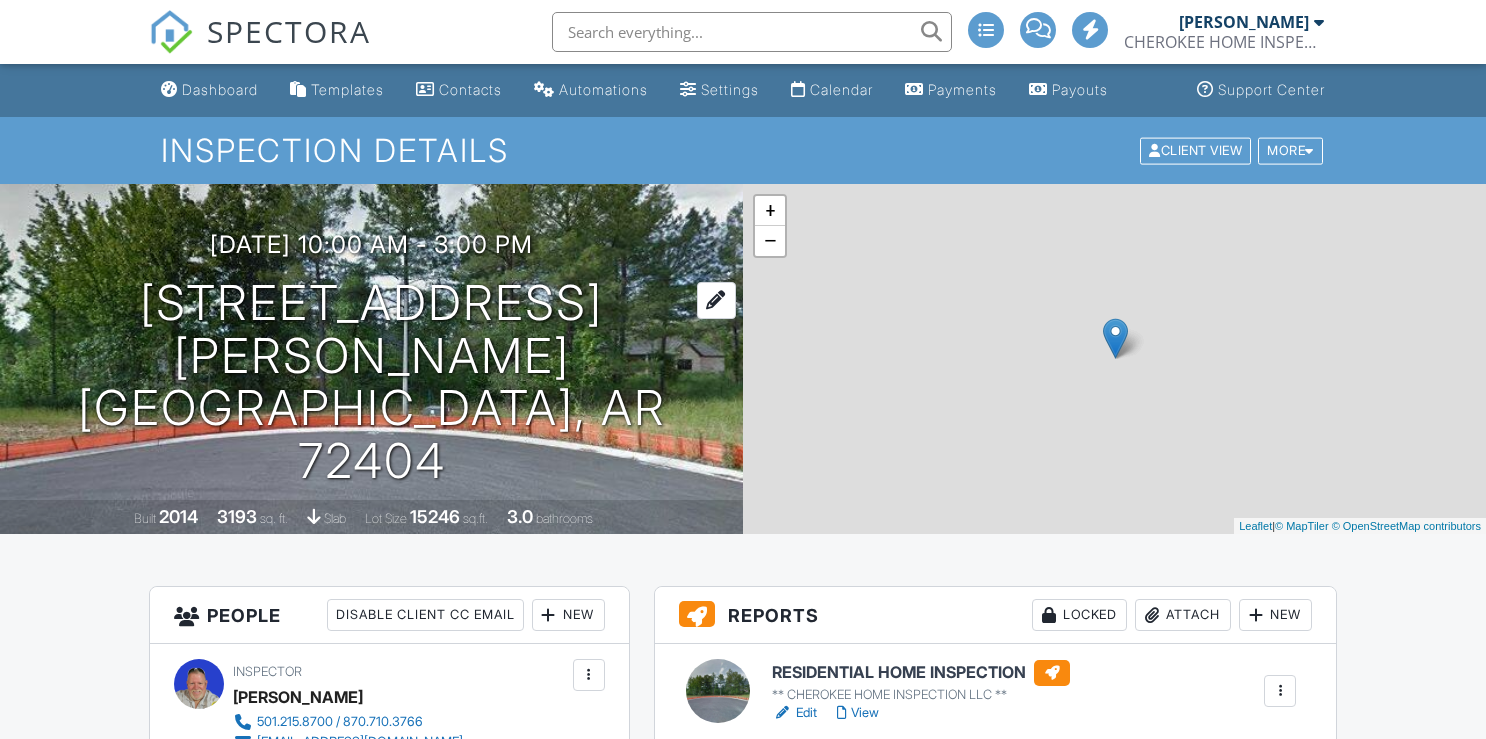 scroll, scrollTop: 0, scrollLeft: 0, axis: both 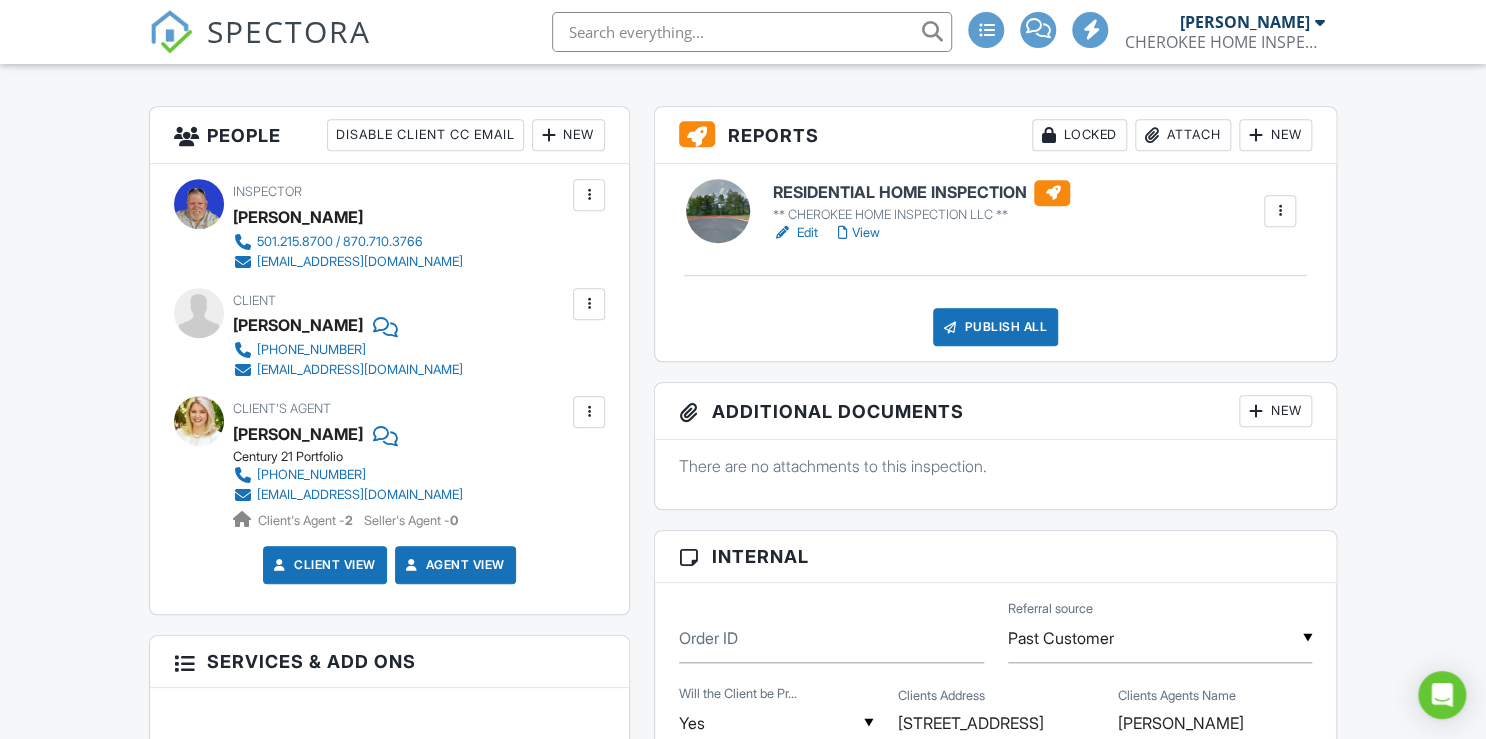 click on "RESIDENTIAL HOME INSPECTION" at bounding box center [921, 193] 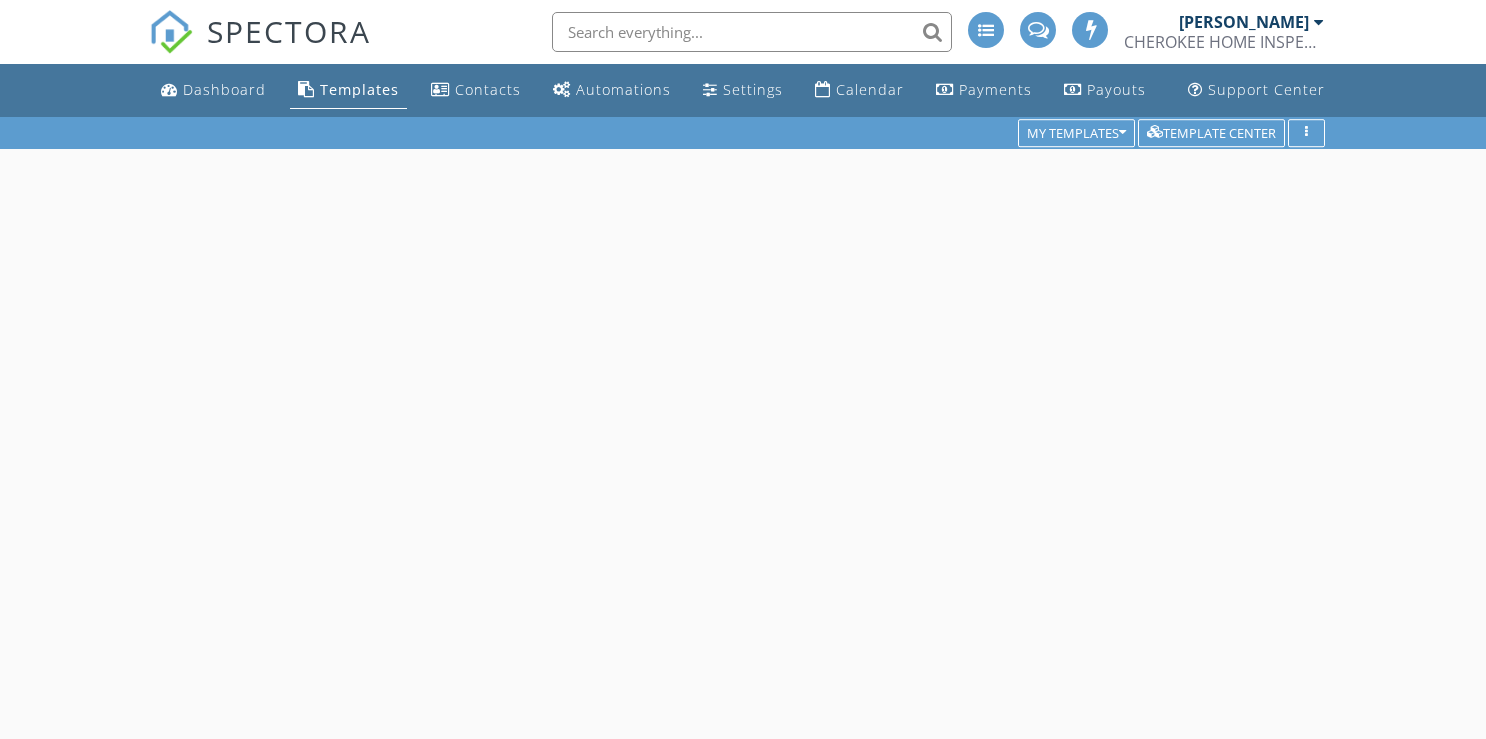 scroll, scrollTop: 0, scrollLeft: 0, axis: both 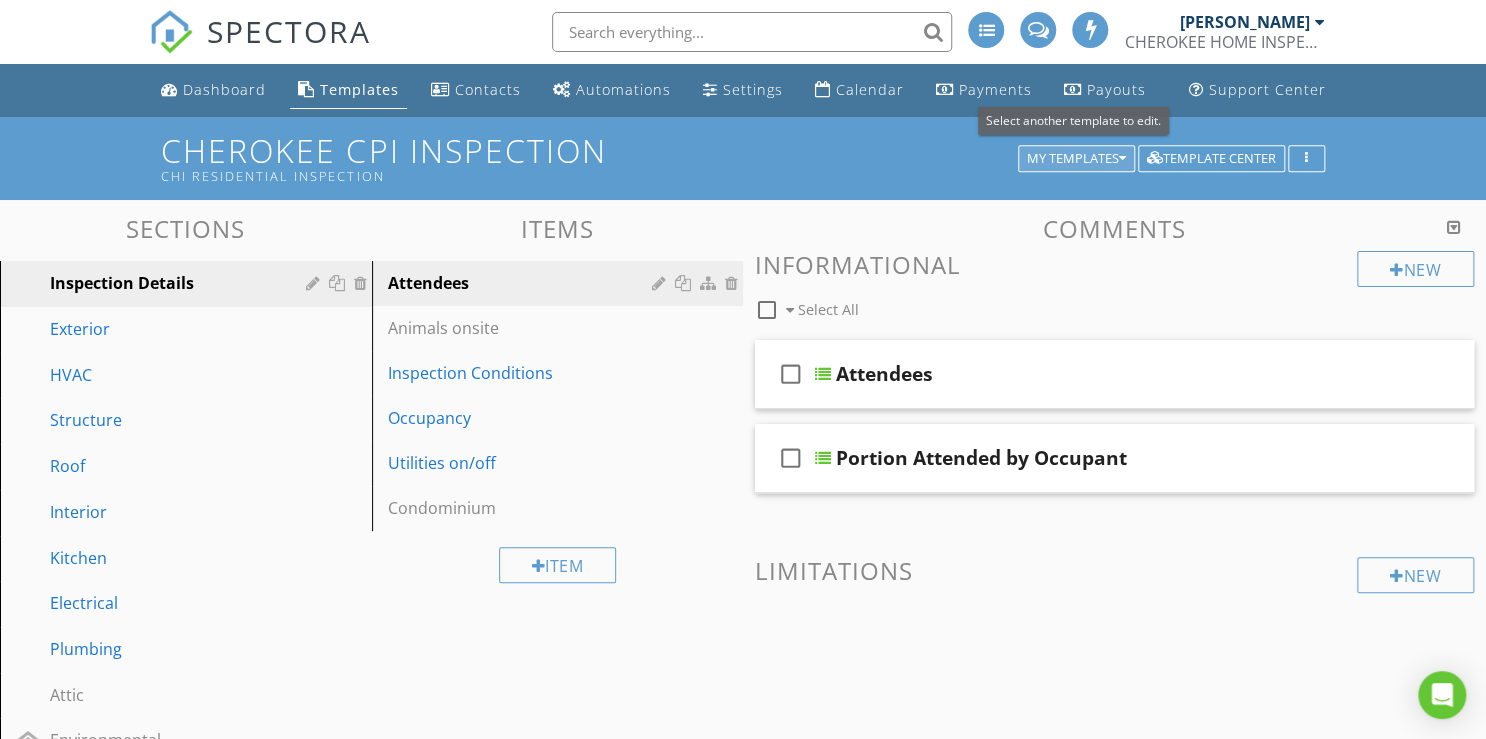 click at bounding box center (1122, 159) 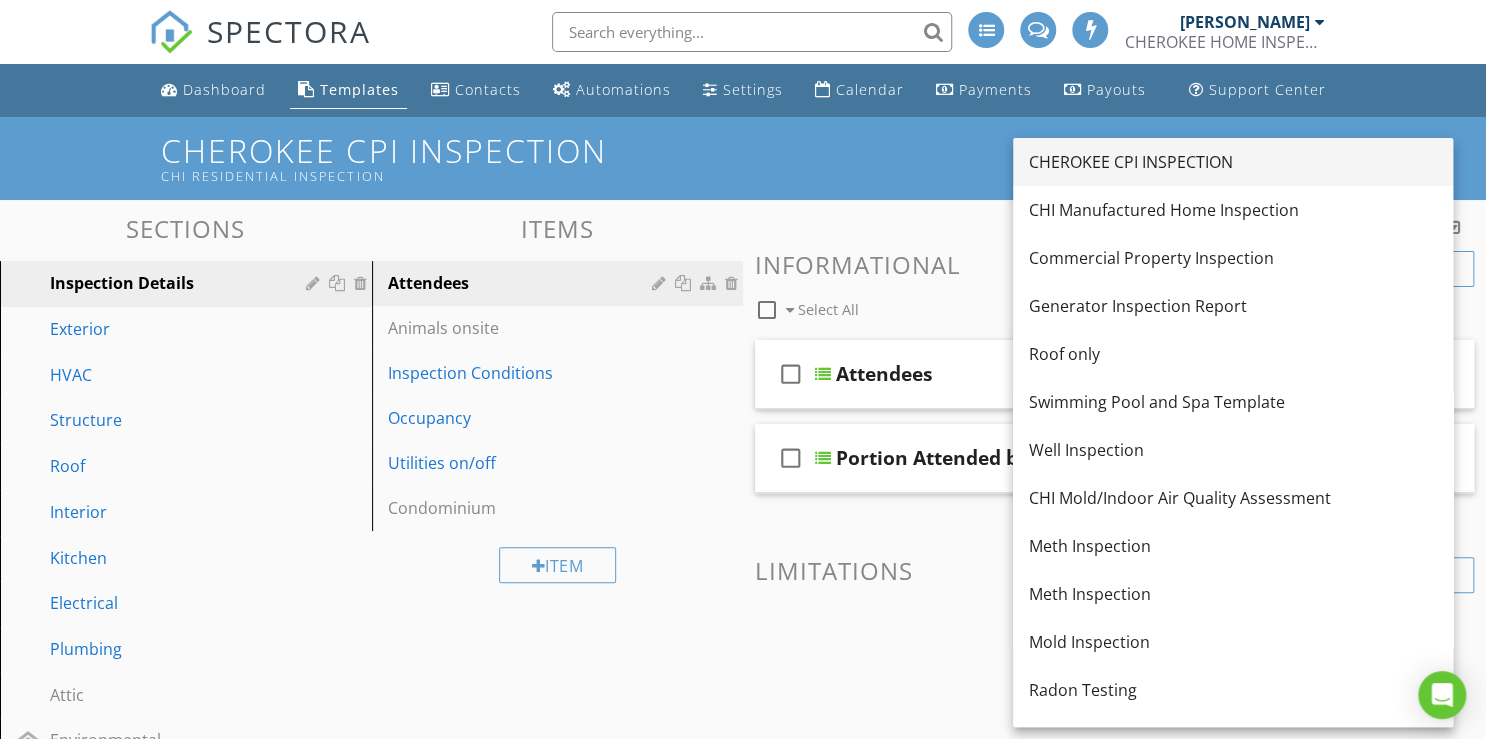 click on "CHEROKEE CPI INSPECTION" at bounding box center (1233, 162) 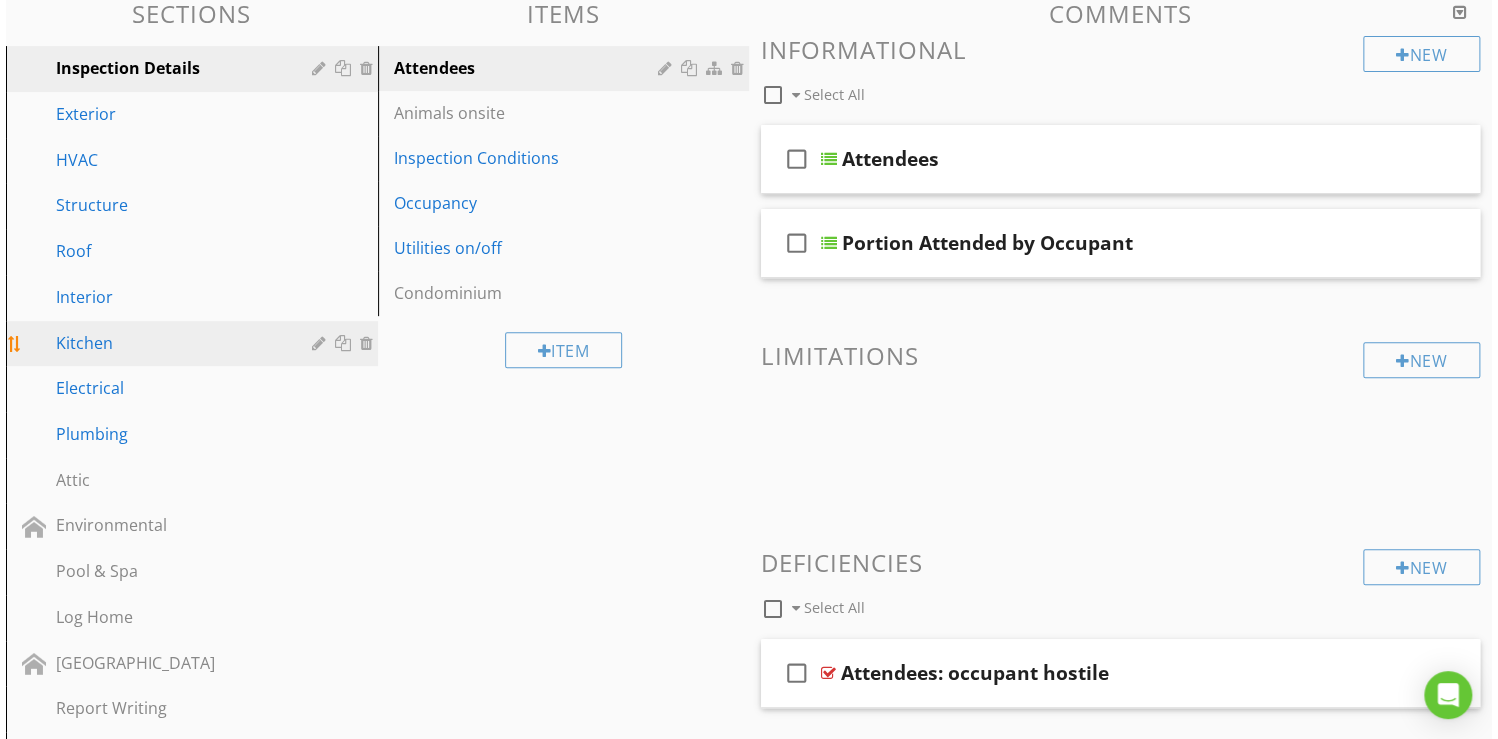 scroll, scrollTop: 240, scrollLeft: 0, axis: vertical 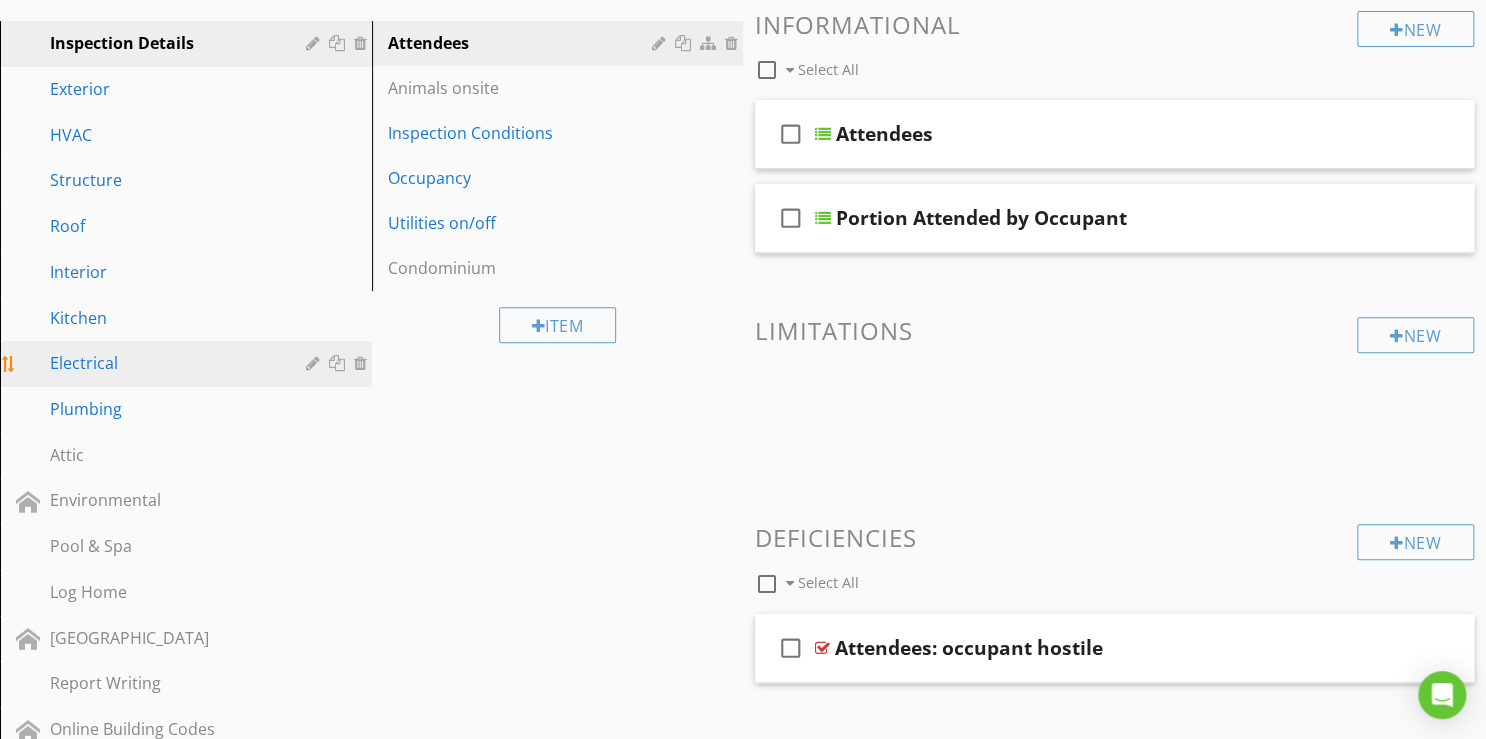 click on "Electrical" at bounding box center (163, 363) 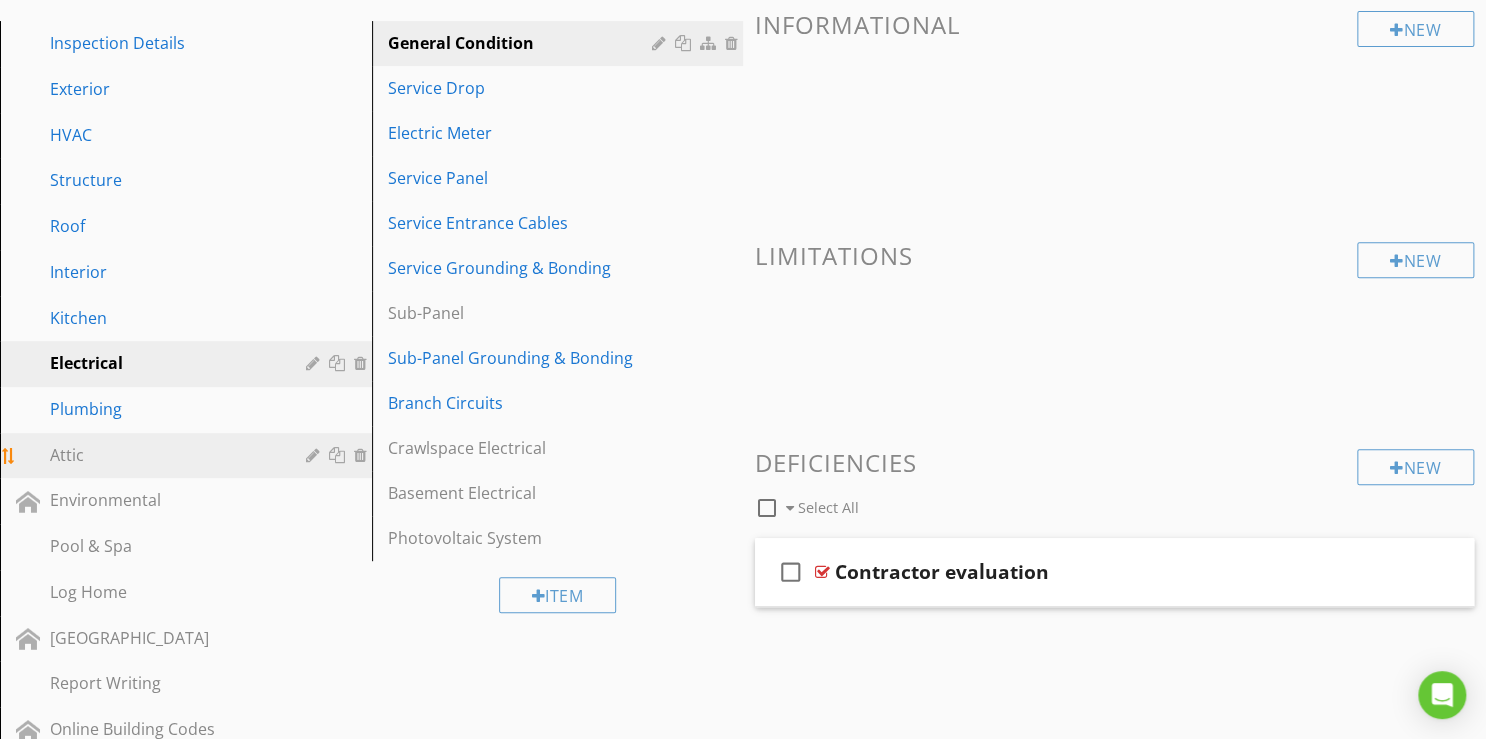 drag, startPoint x: 165, startPoint y: 360, endPoint x: 236, endPoint y: 432, distance: 101.118744 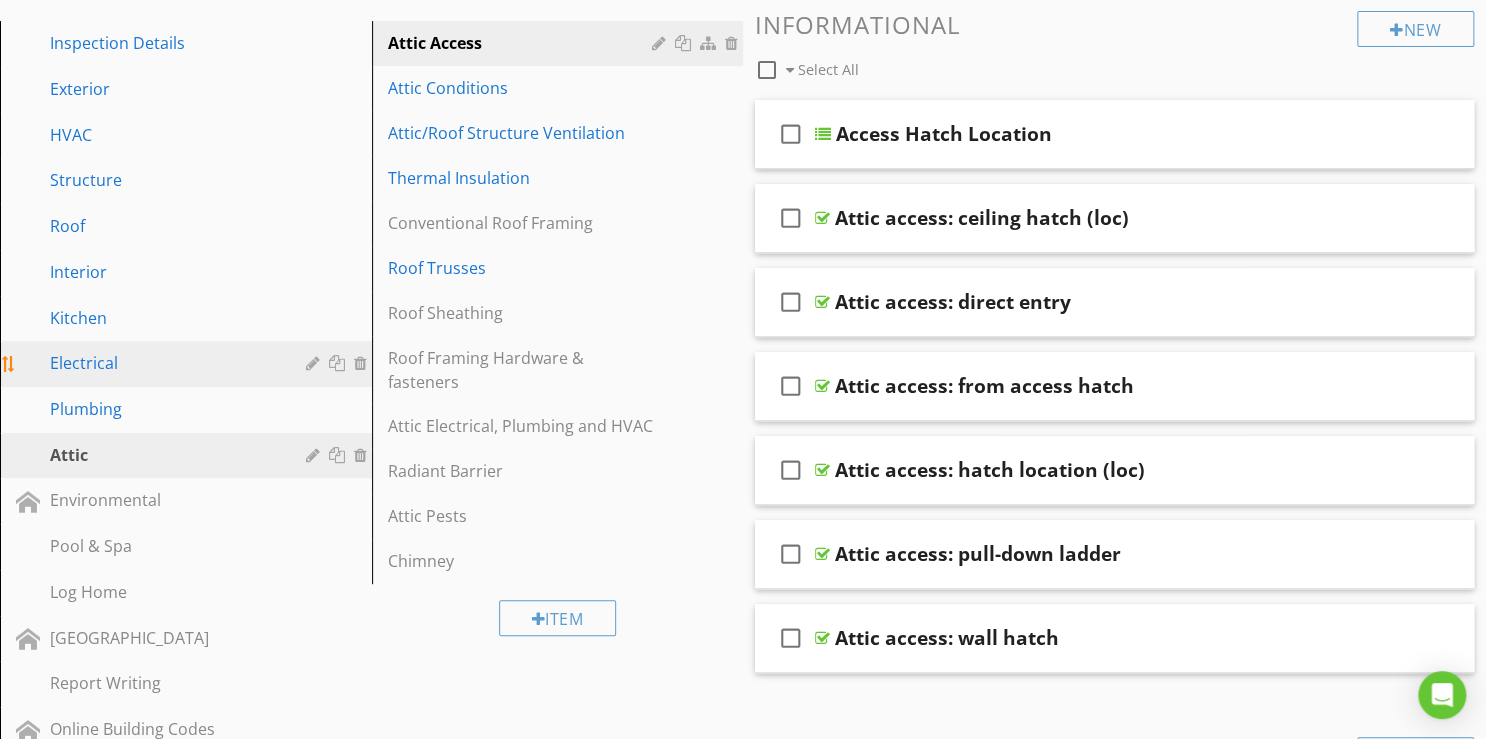 click on "Electrical" at bounding box center [163, 363] 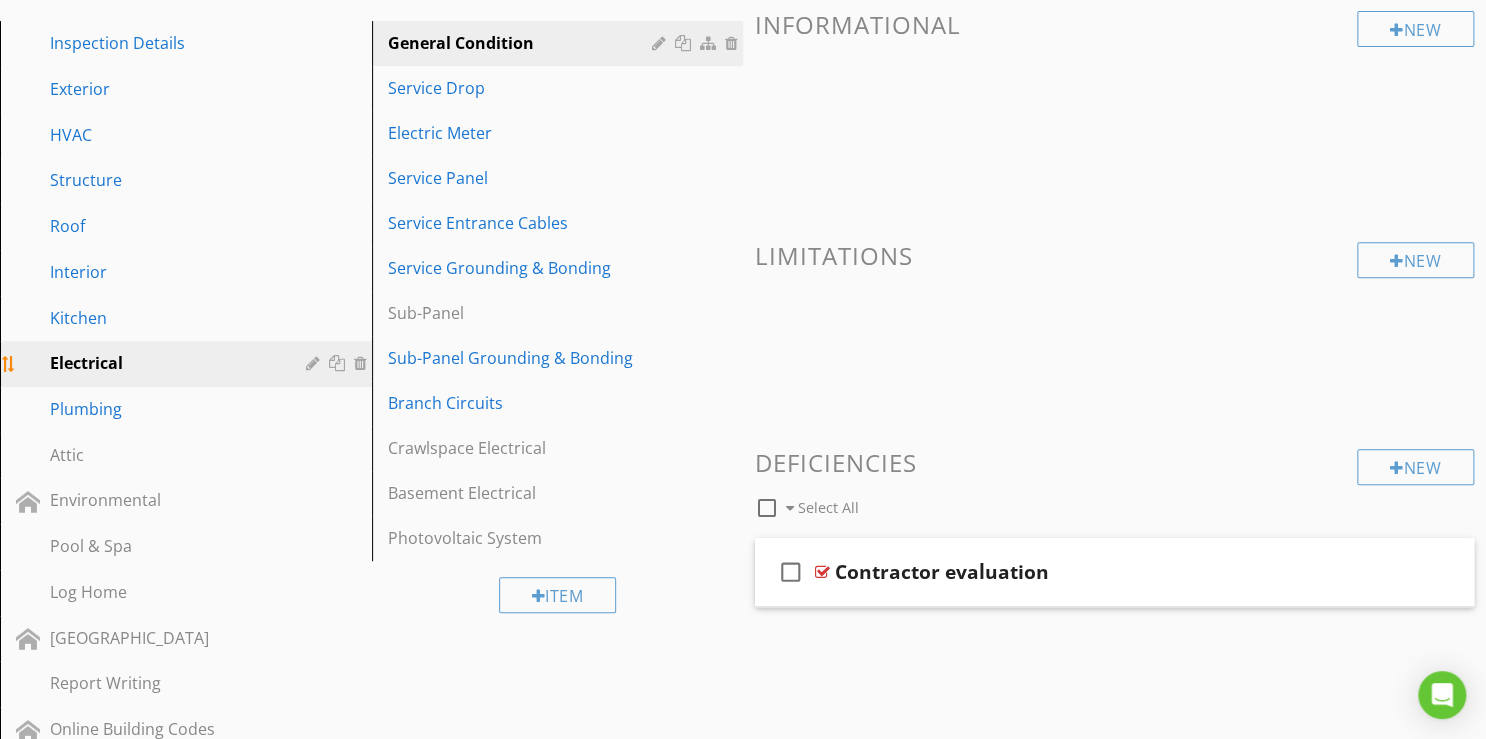 click at bounding box center (315, 363) 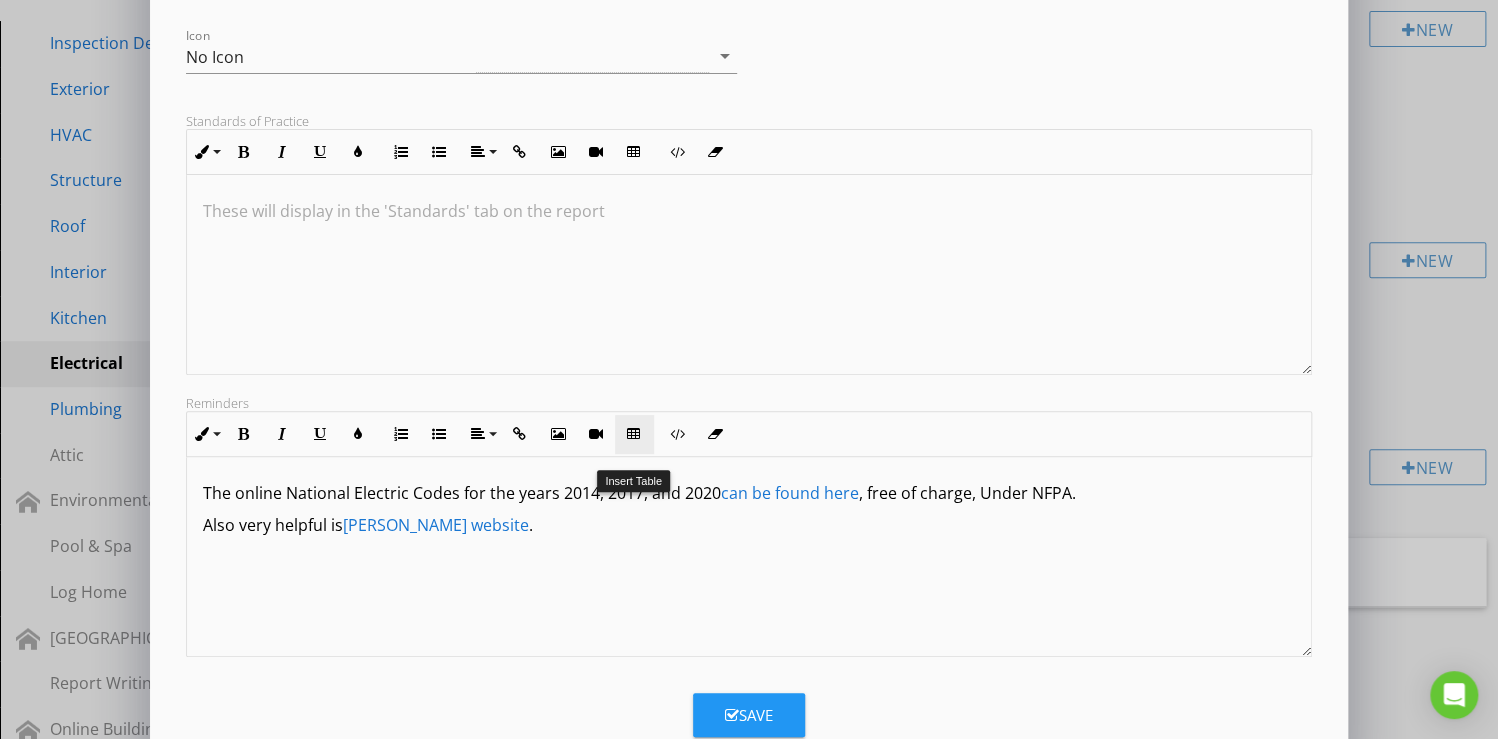 scroll, scrollTop: 318, scrollLeft: 0, axis: vertical 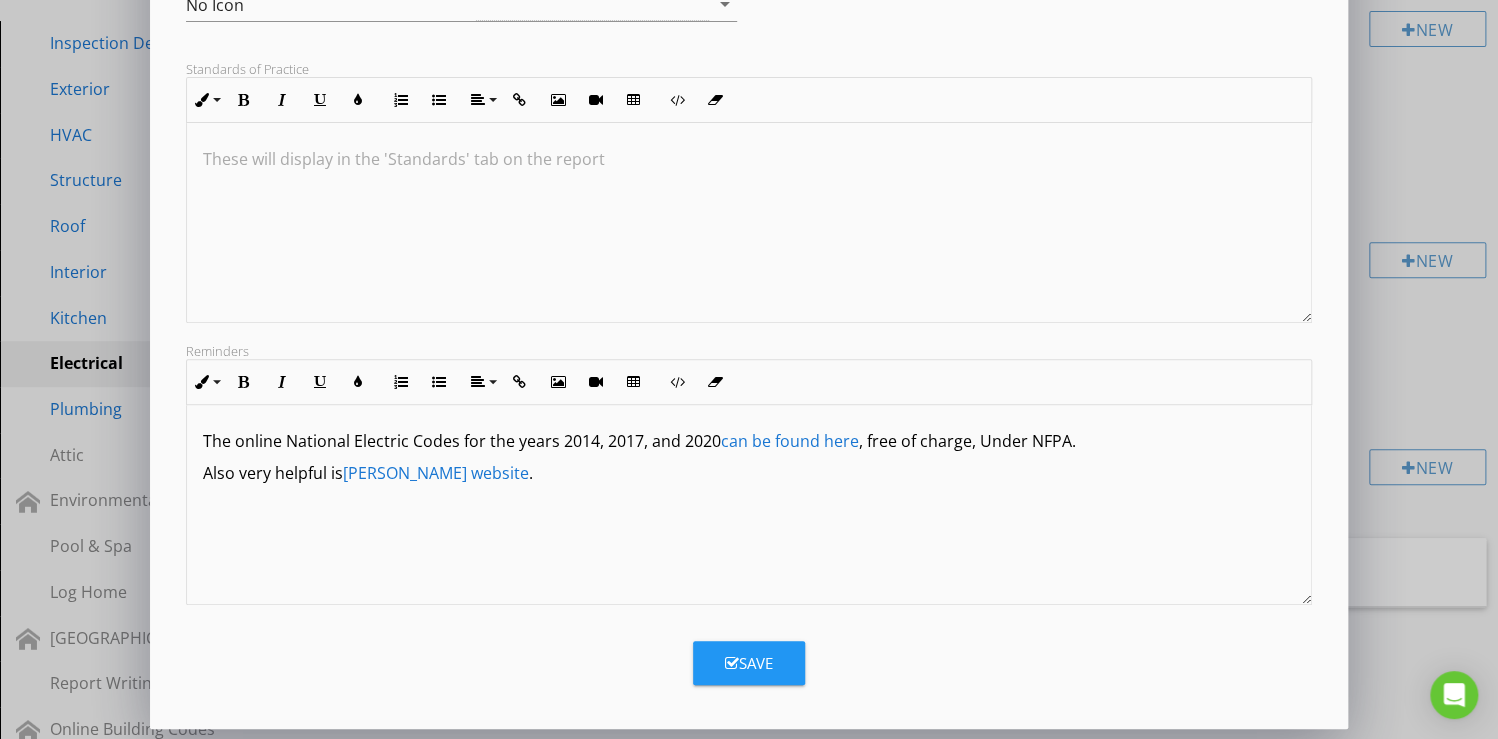 click on "Also very helpful is  Mike Holt's website ." at bounding box center (749, 473) 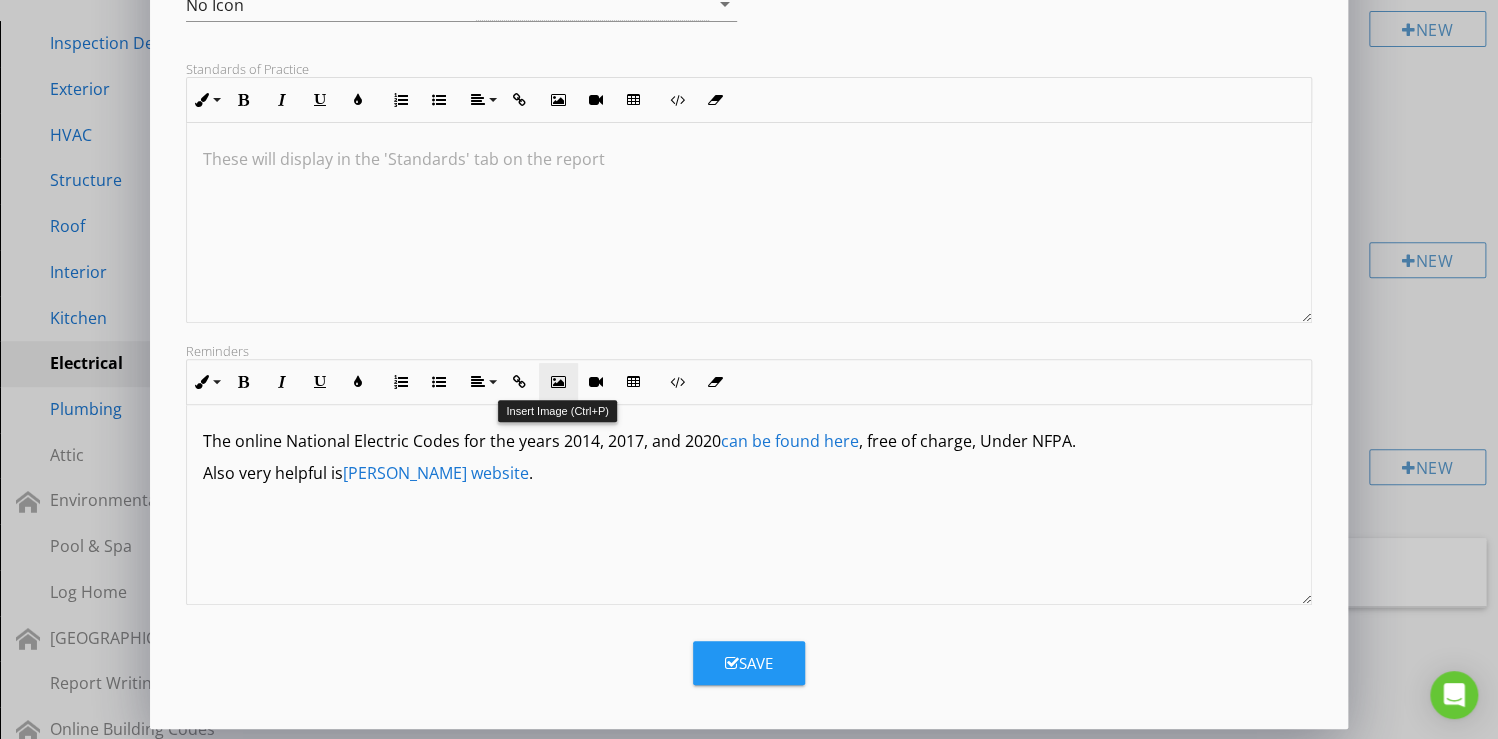 click at bounding box center [558, 382] 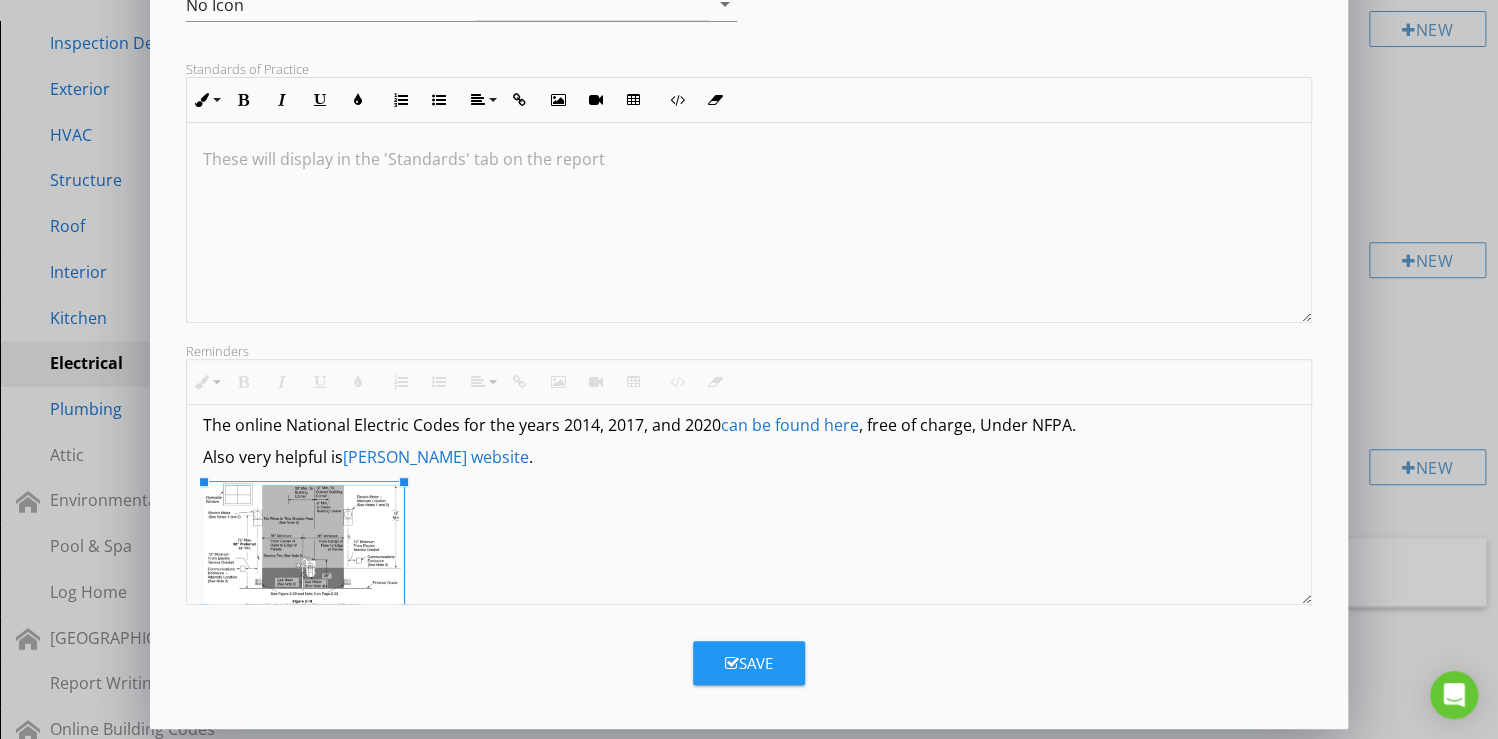 scroll, scrollTop: 41, scrollLeft: 0, axis: vertical 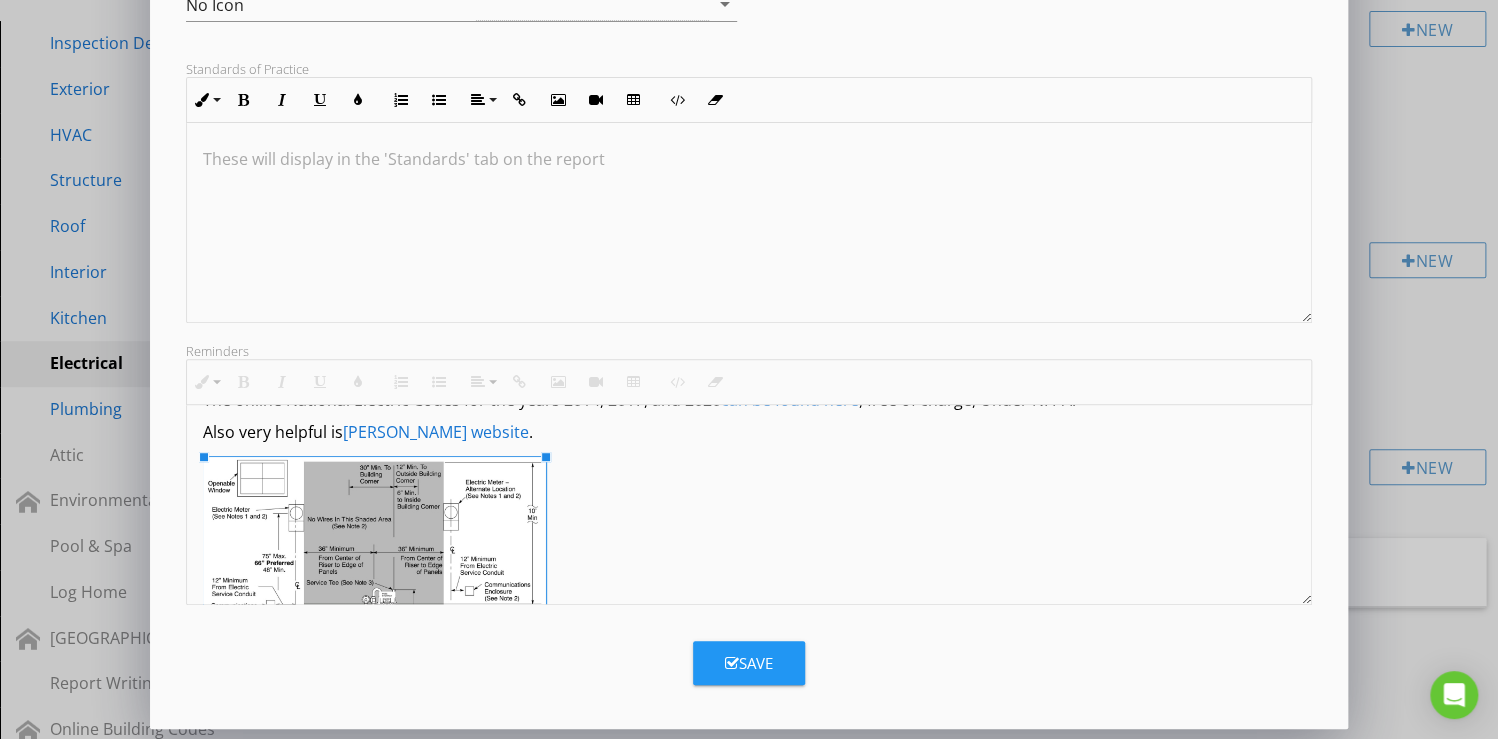 drag, startPoint x: 404, startPoint y: 576, endPoint x: 546, endPoint y: 586, distance: 142.35168 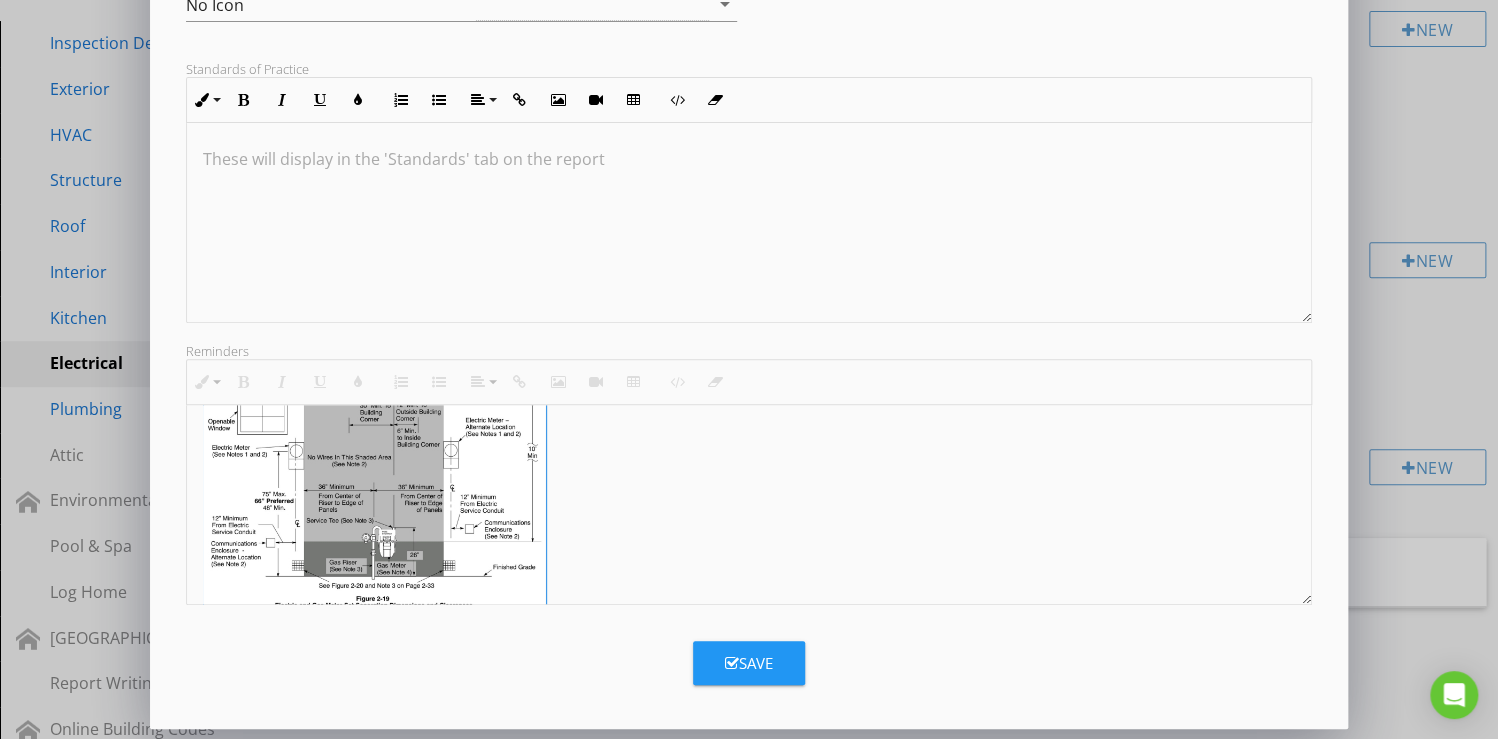 scroll, scrollTop: 132, scrollLeft: 0, axis: vertical 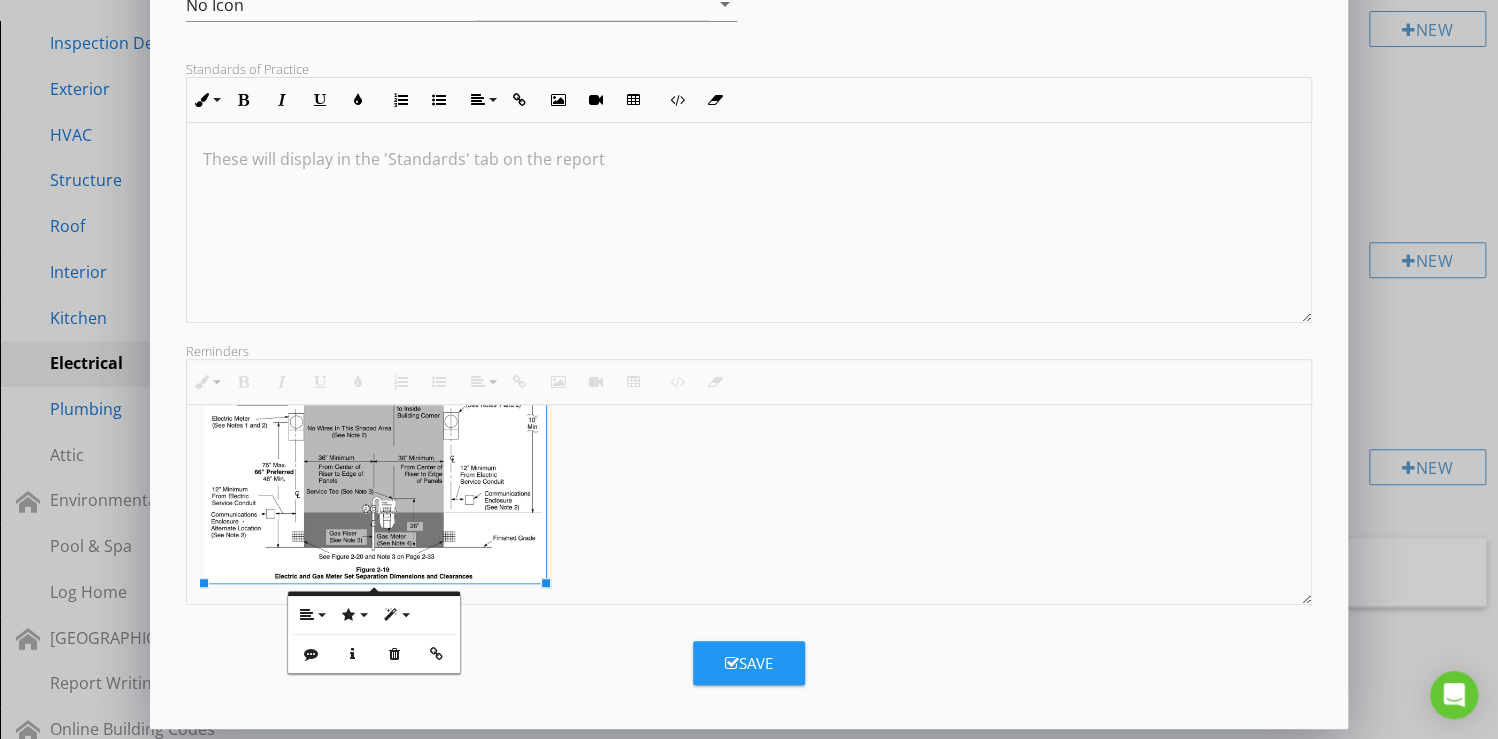 click on "Save" at bounding box center [749, 663] 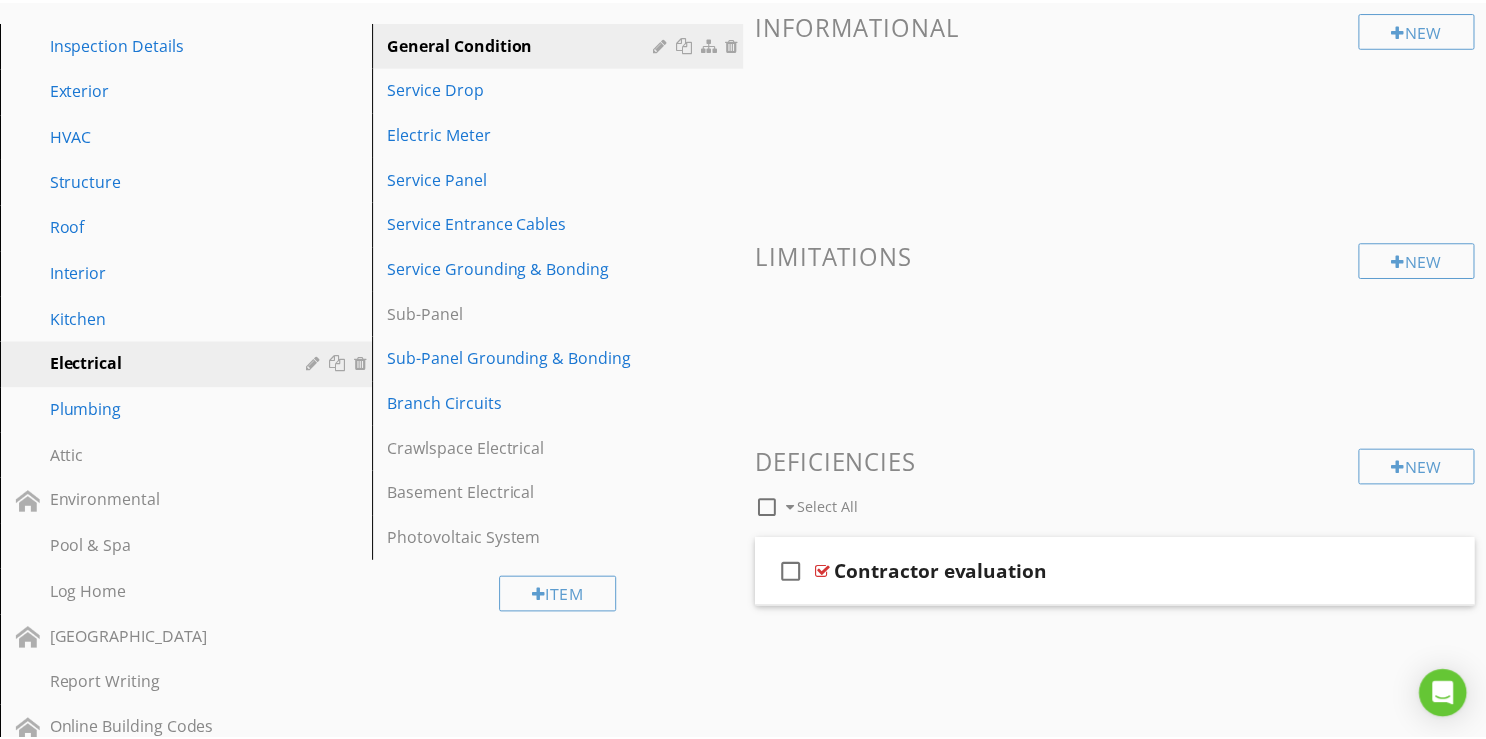 scroll, scrollTop: 103, scrollLeft: 0, axis: vertical 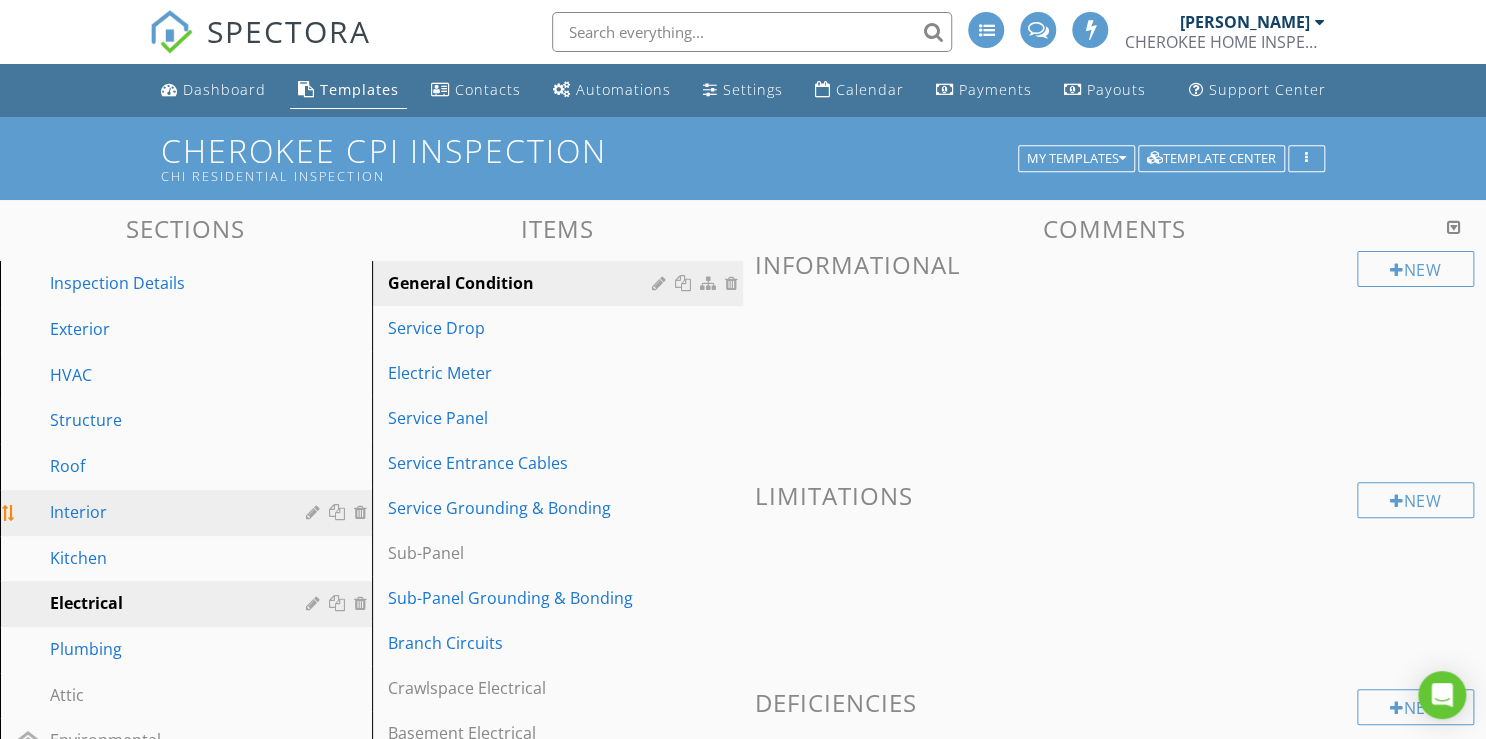 click on "Interior" at bounding box center (163, 512) 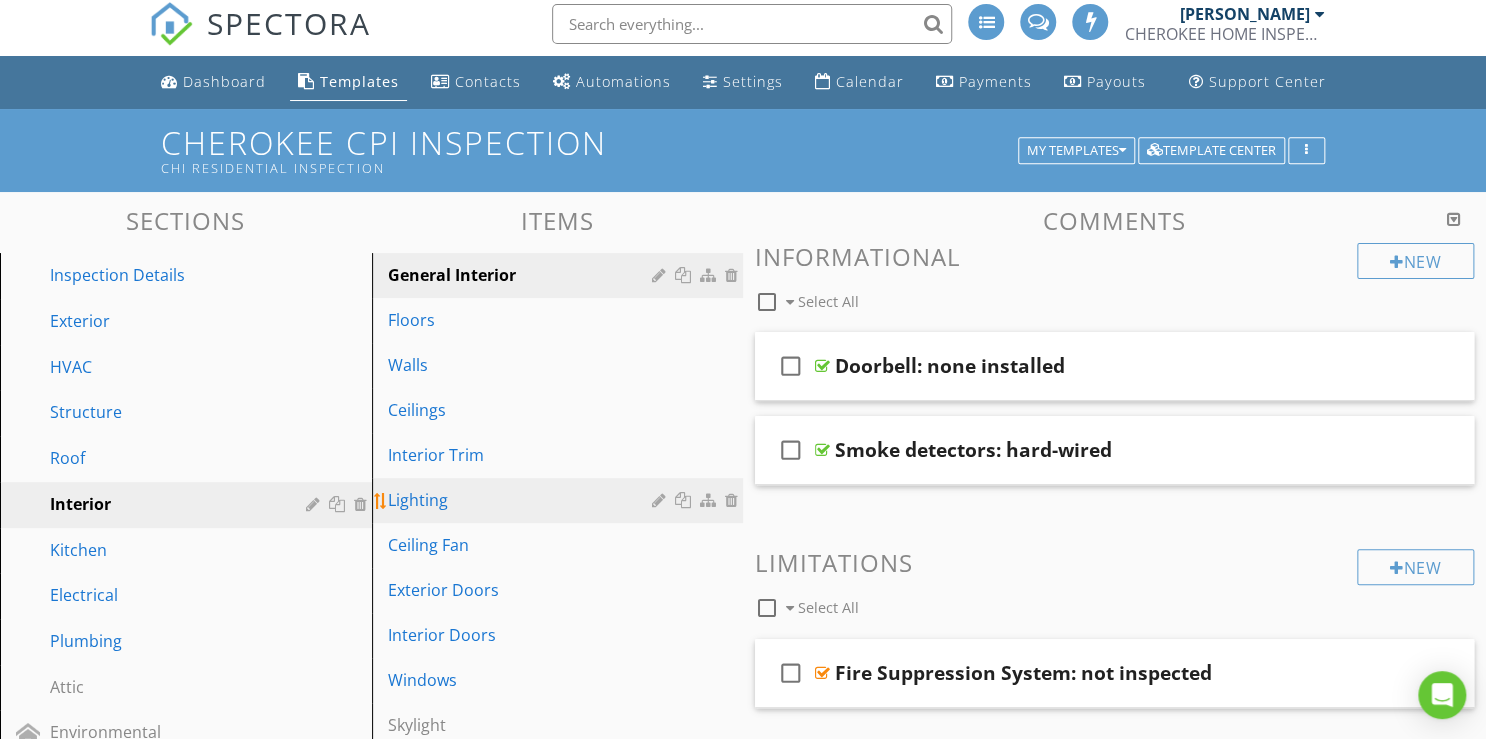 scroll, scrollTop: 0, scrollLeft: 0, axis: both 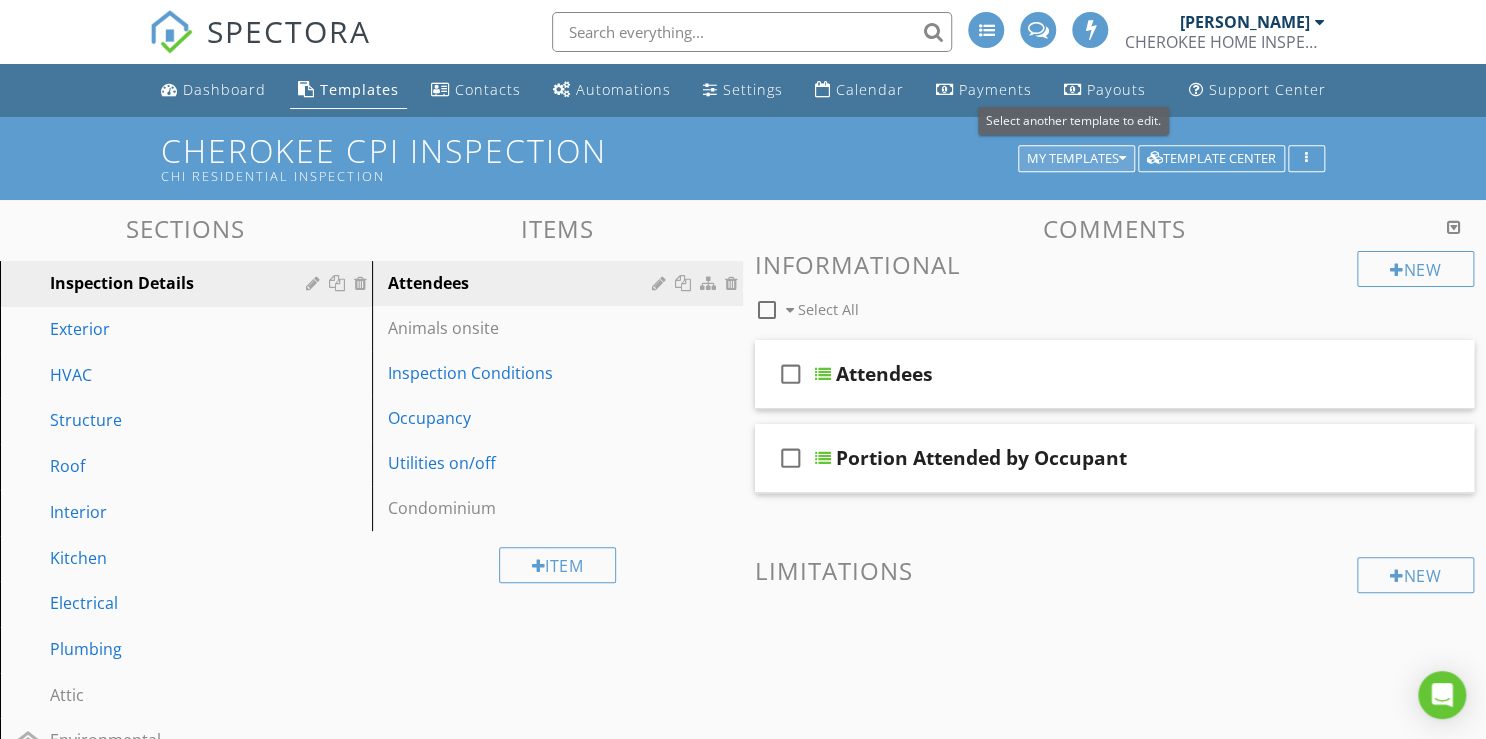 click at bounding box center (1122, 159) 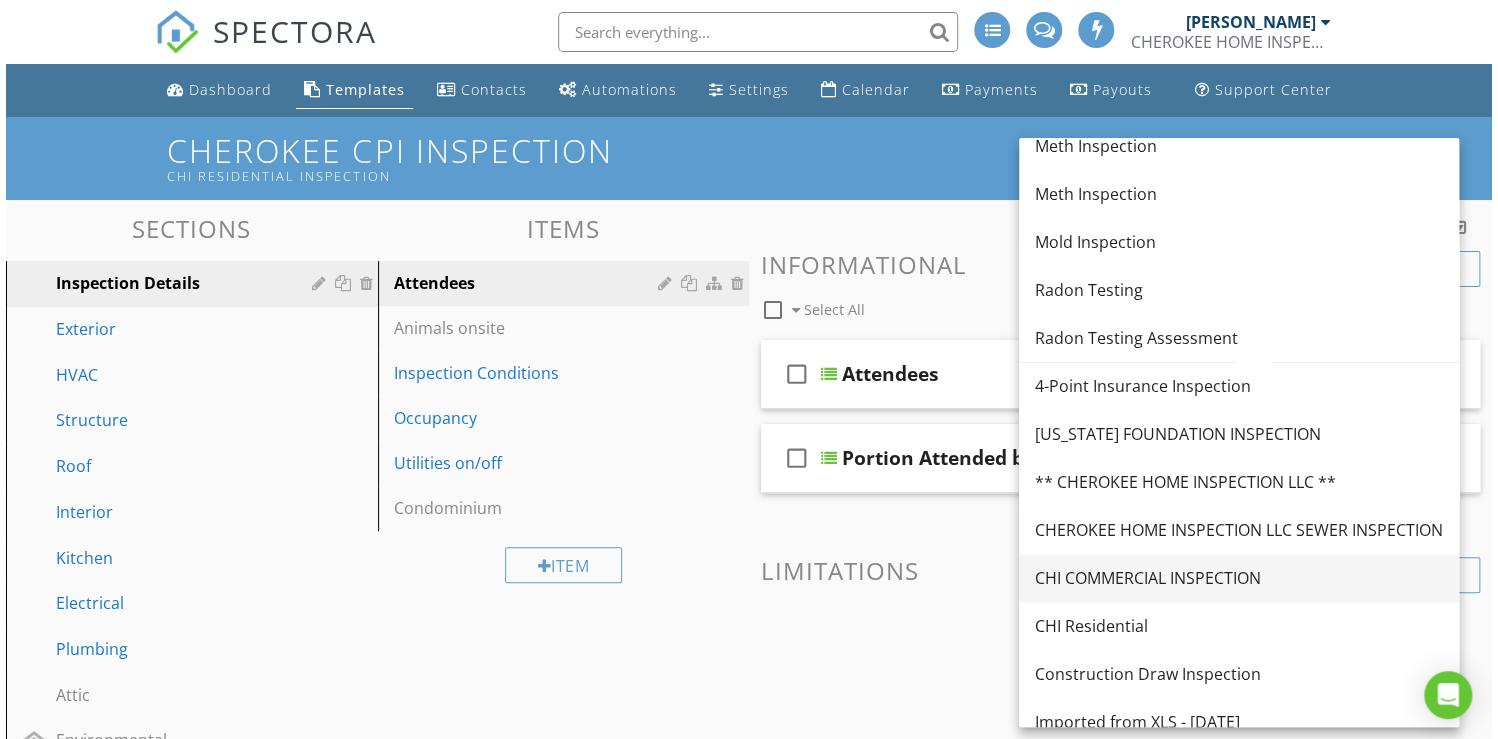 scroll, scrollTop: 418, scrollLeft: 0, axis: vertical 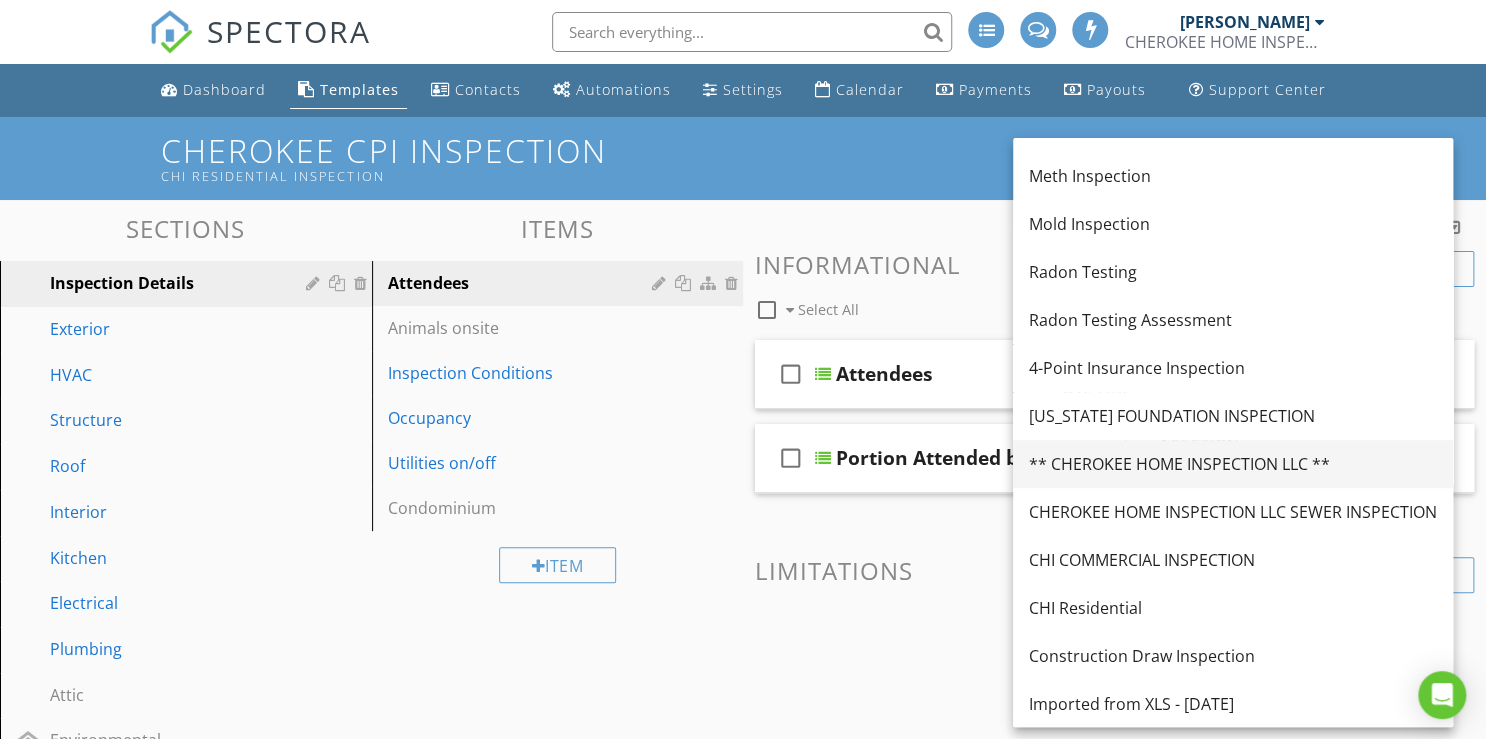 click on "** CHEROKEE HOME INSPECTION LLC **" at bounding box center (1233, 464) 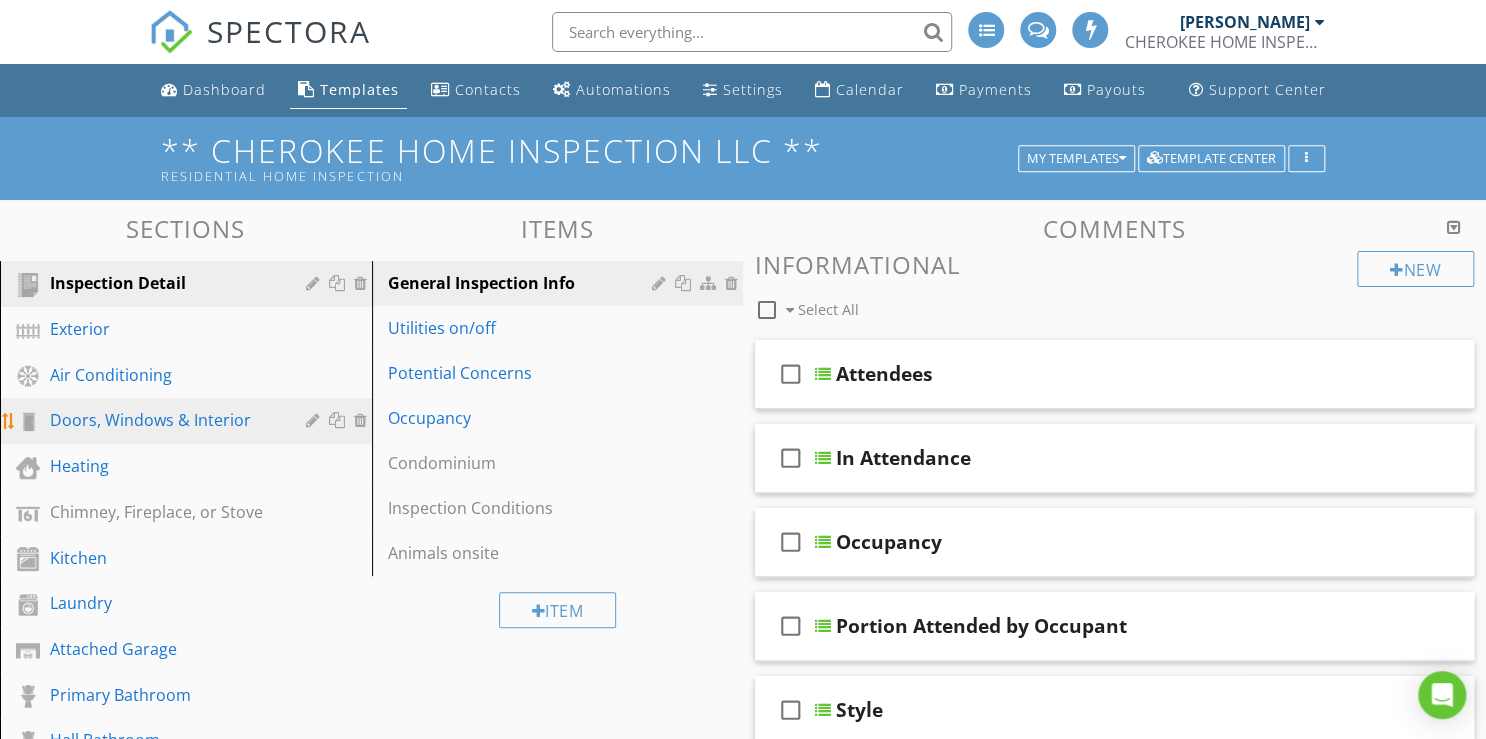 click on "Doors, Windows & Interior" at bounding box center [163, 420] 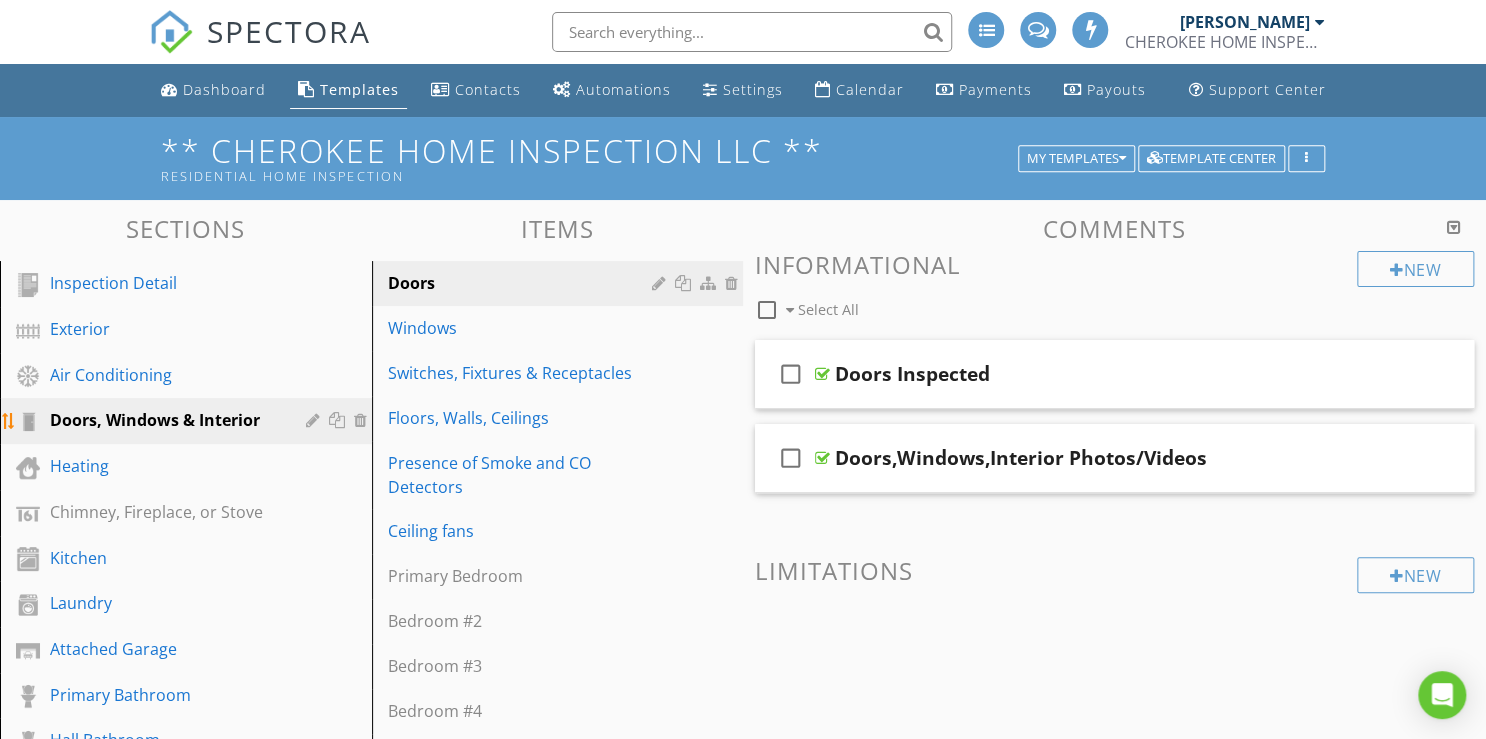 click at bounding box center [315, 420] 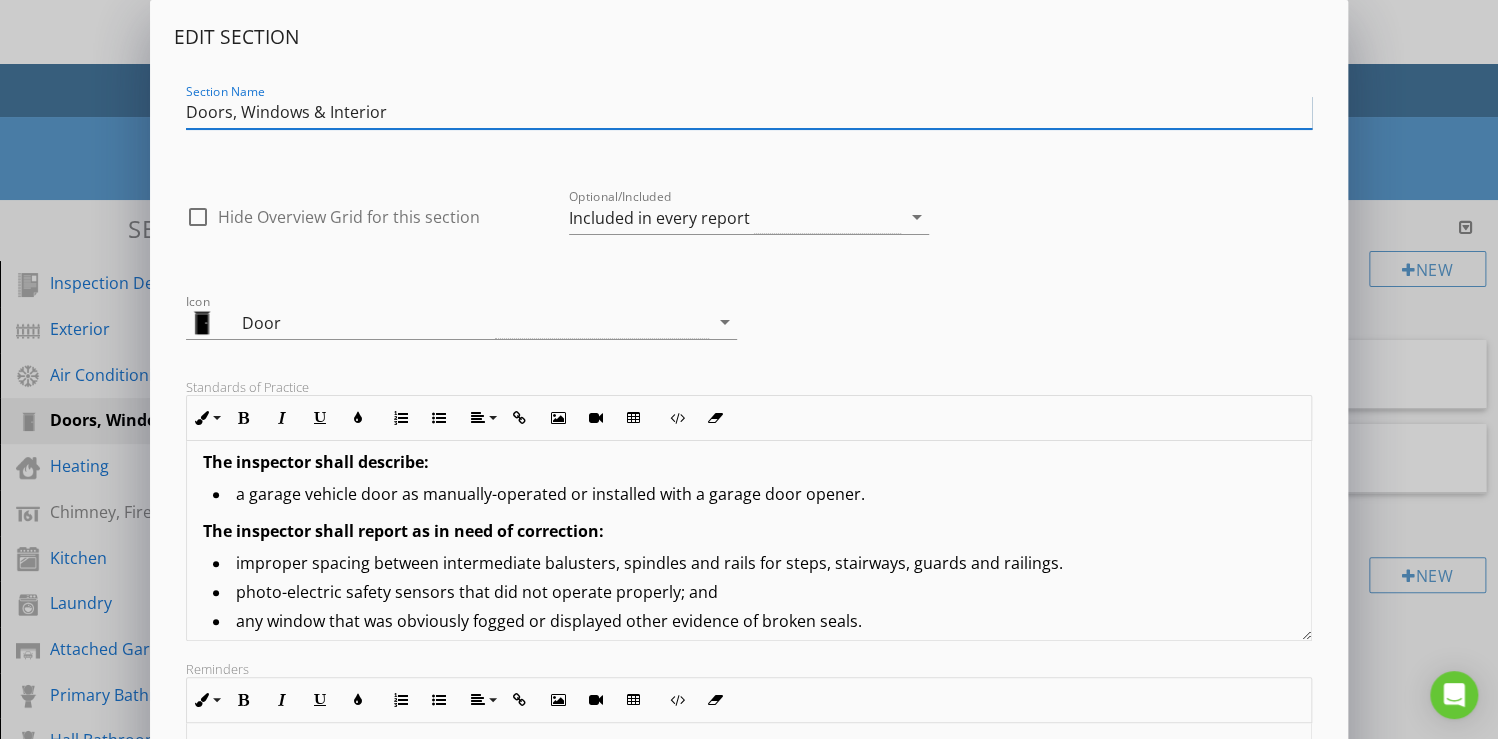 scroll, scrollTop: 184, scrollLeft: 0, axis: vertical 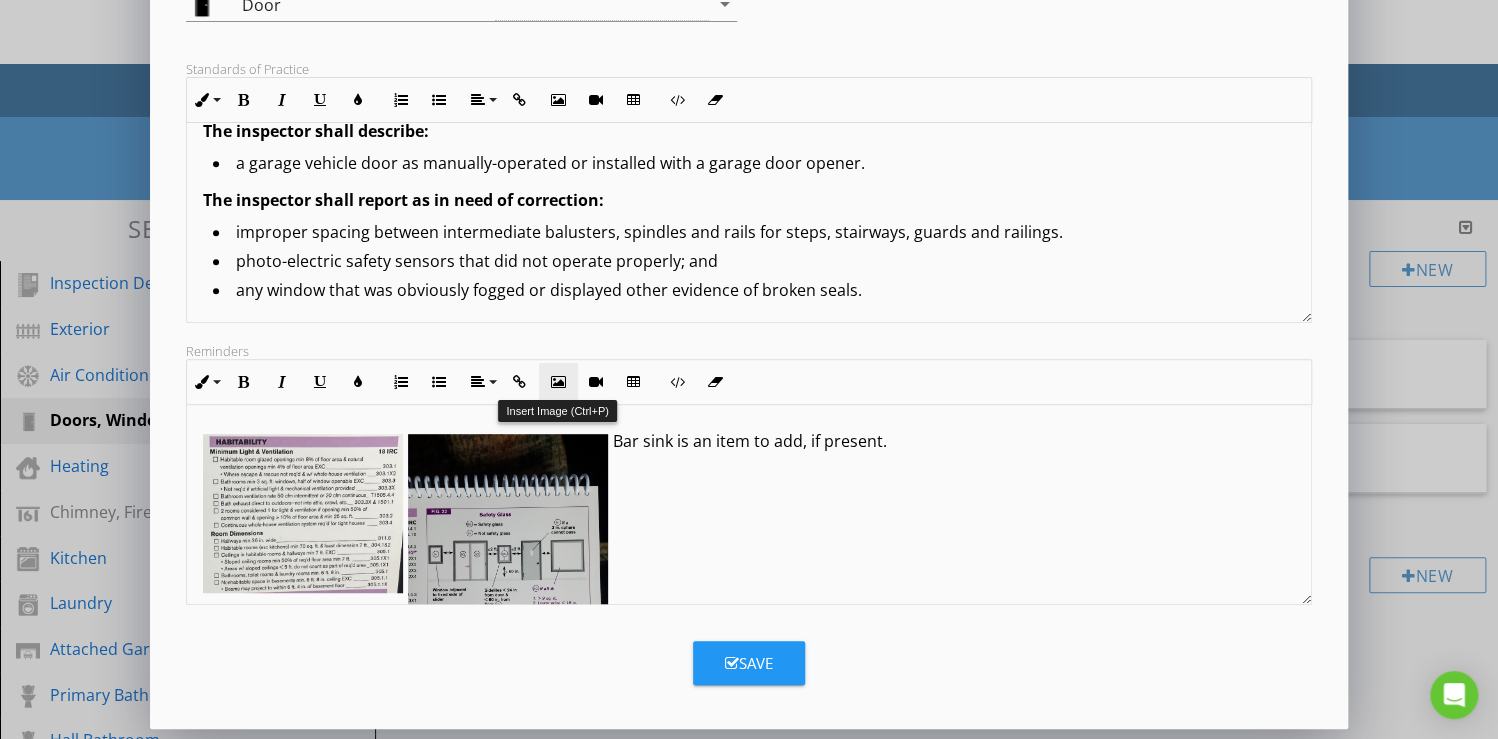 click at bounding box center (558, 382) 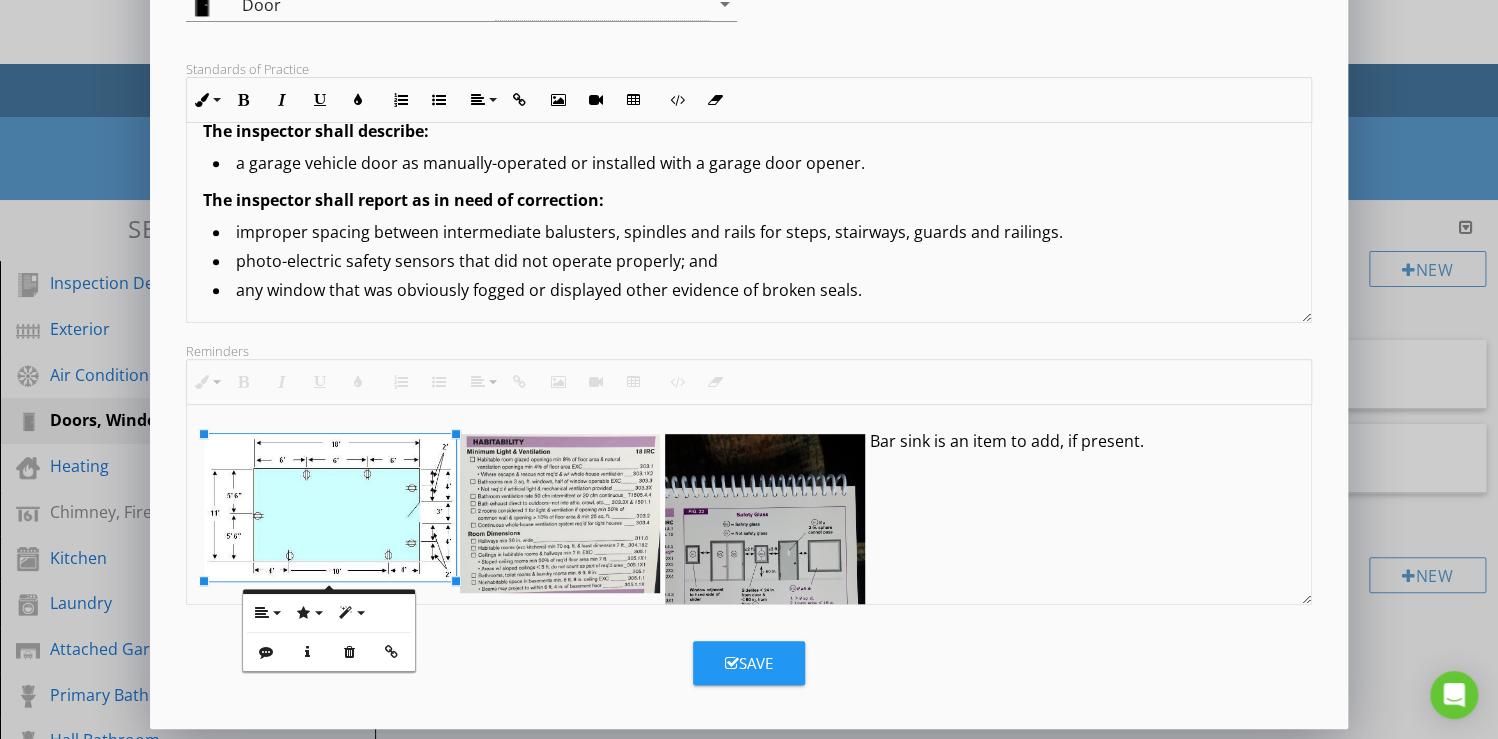 drag, startPoint x: 400, startPoint y: 545, endPoint x: 463, endPoint y: 773, distance: 236.54387 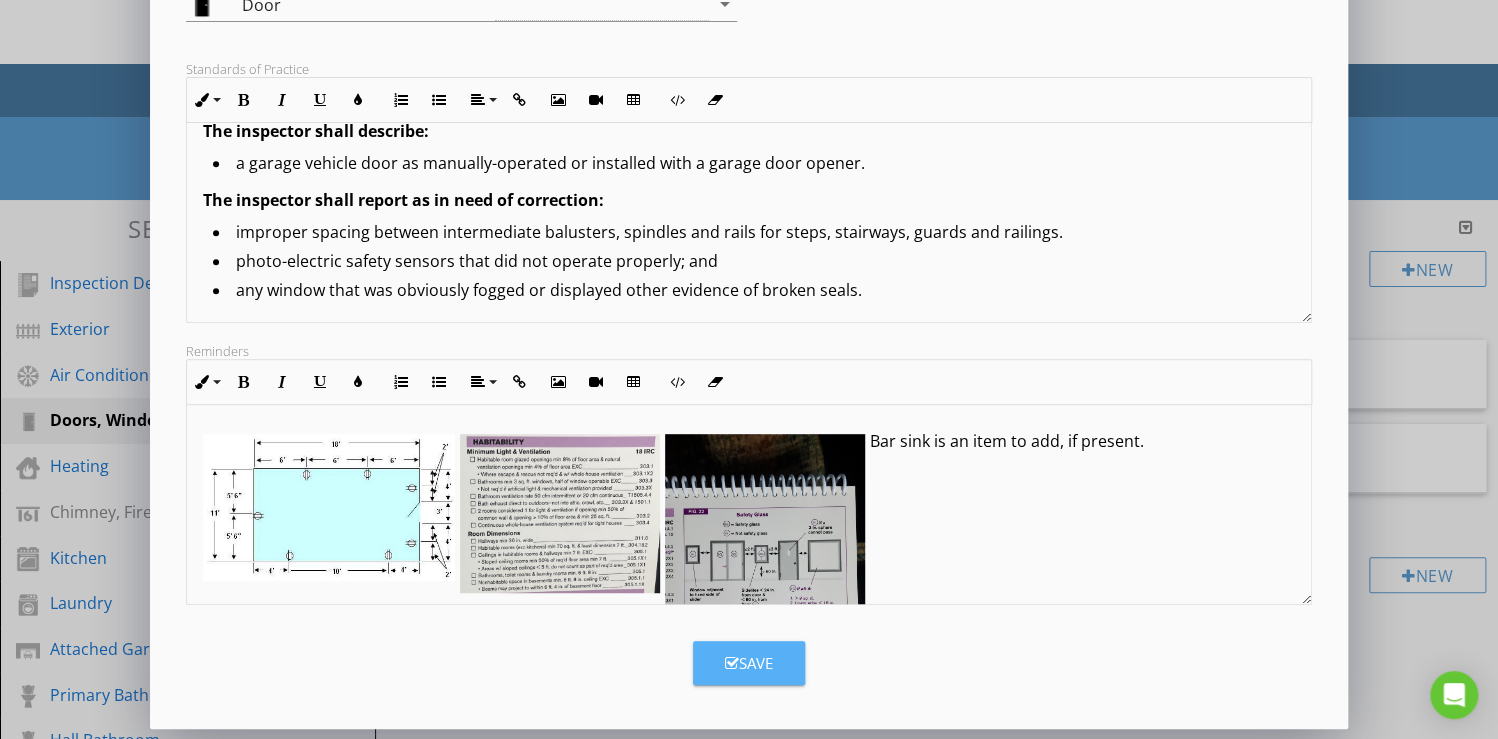 click on "Save" at bounding box center [749, 663] 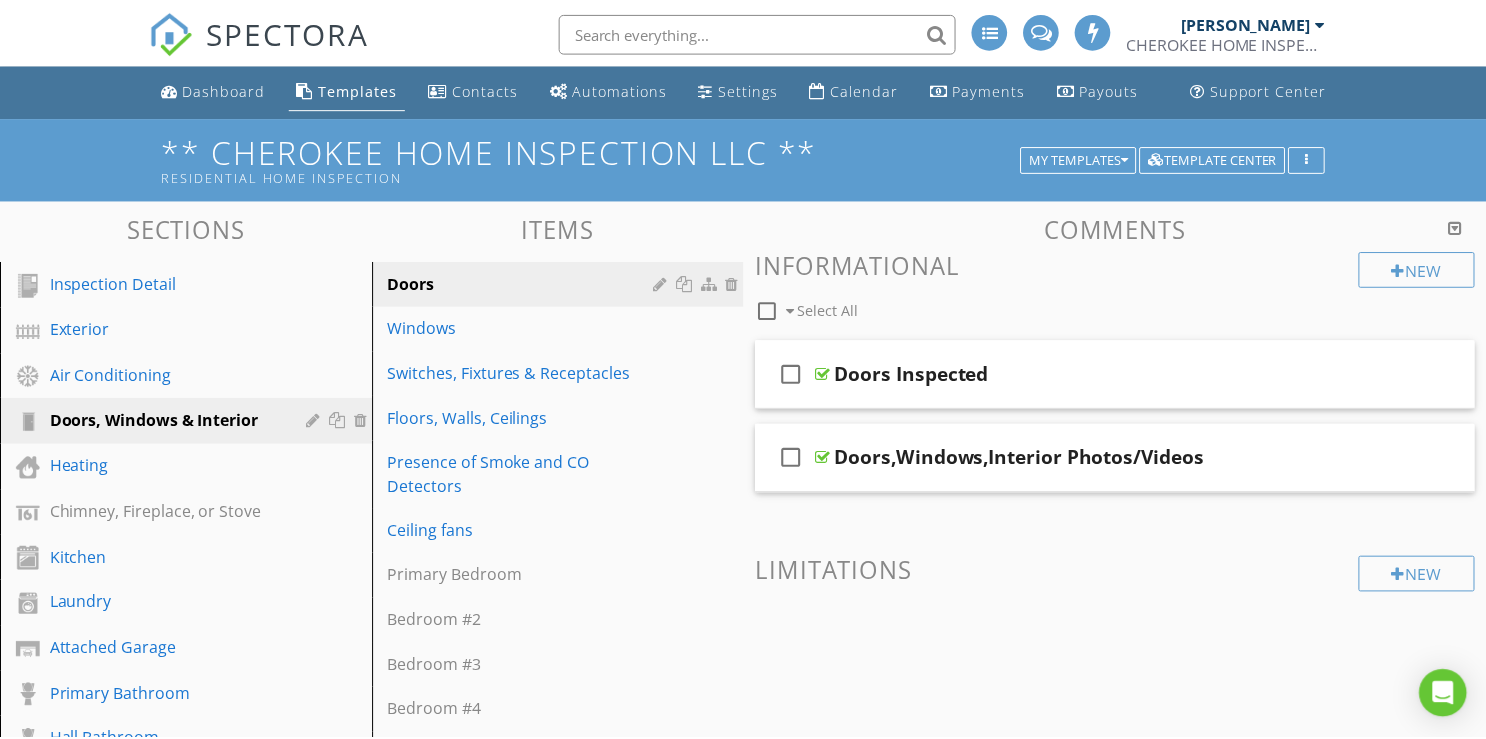 scroll, scrollTop: 103, scrollLeft: 0, axis: vertical 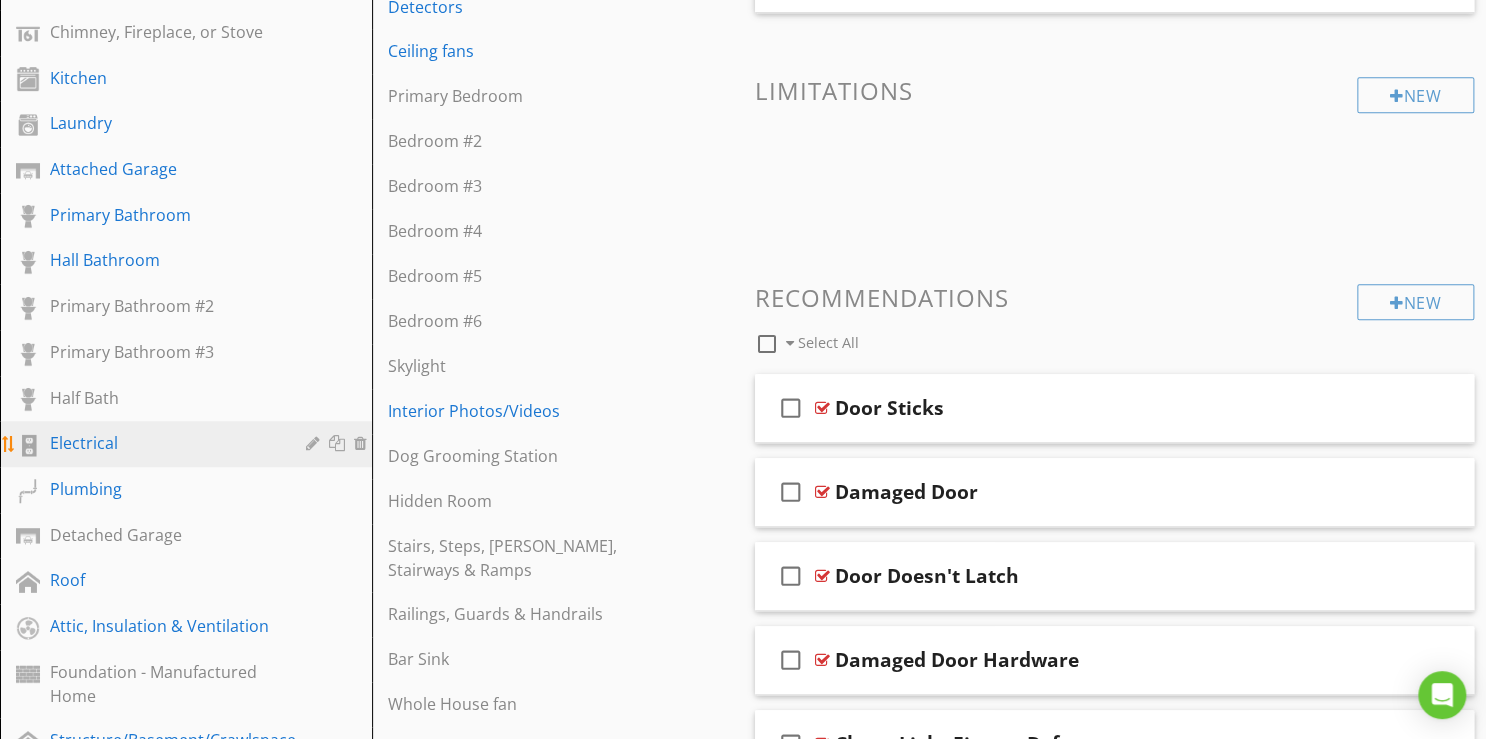 click on "Electrical" at bounding box center (163, 443) 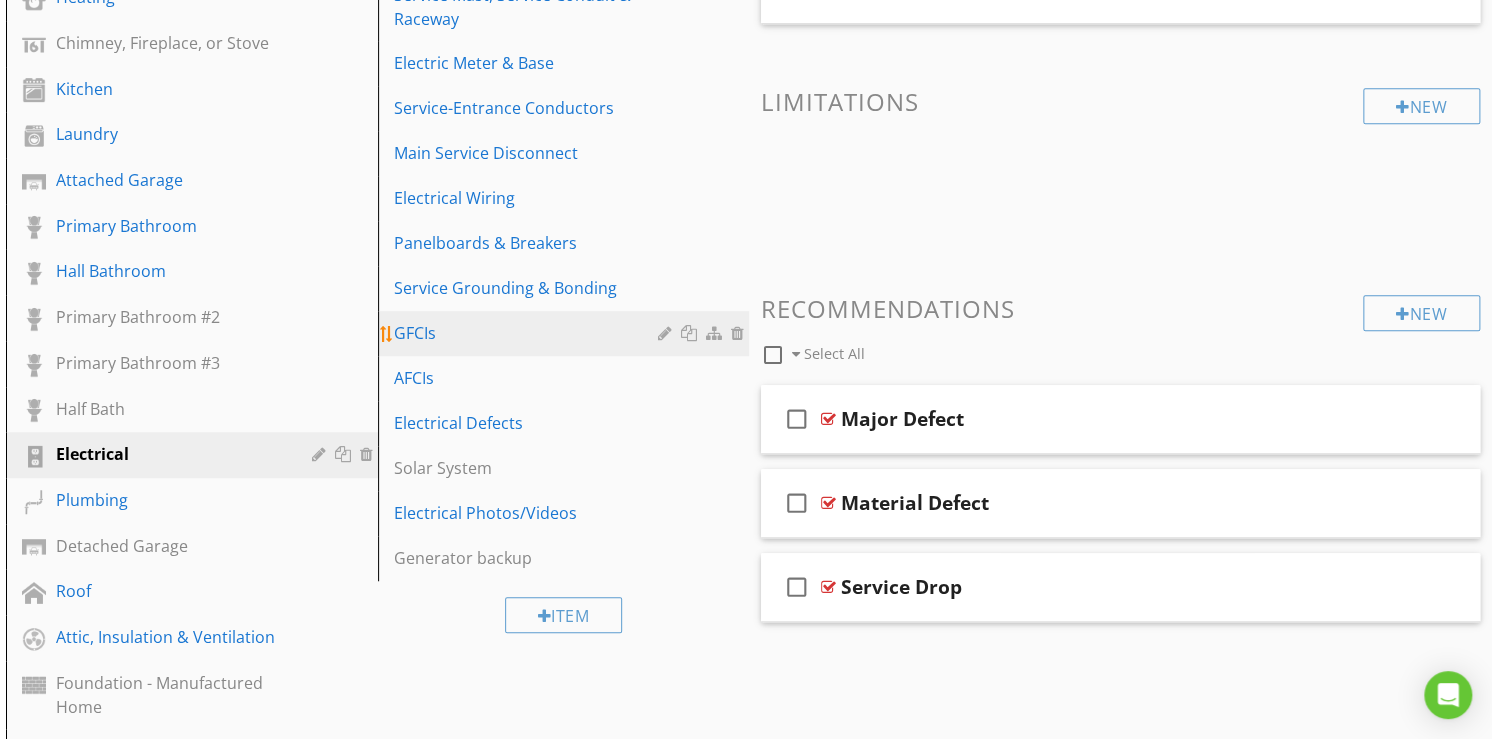 scroll, scrollTop: 400, scrollLeft: 0, axis: vertical 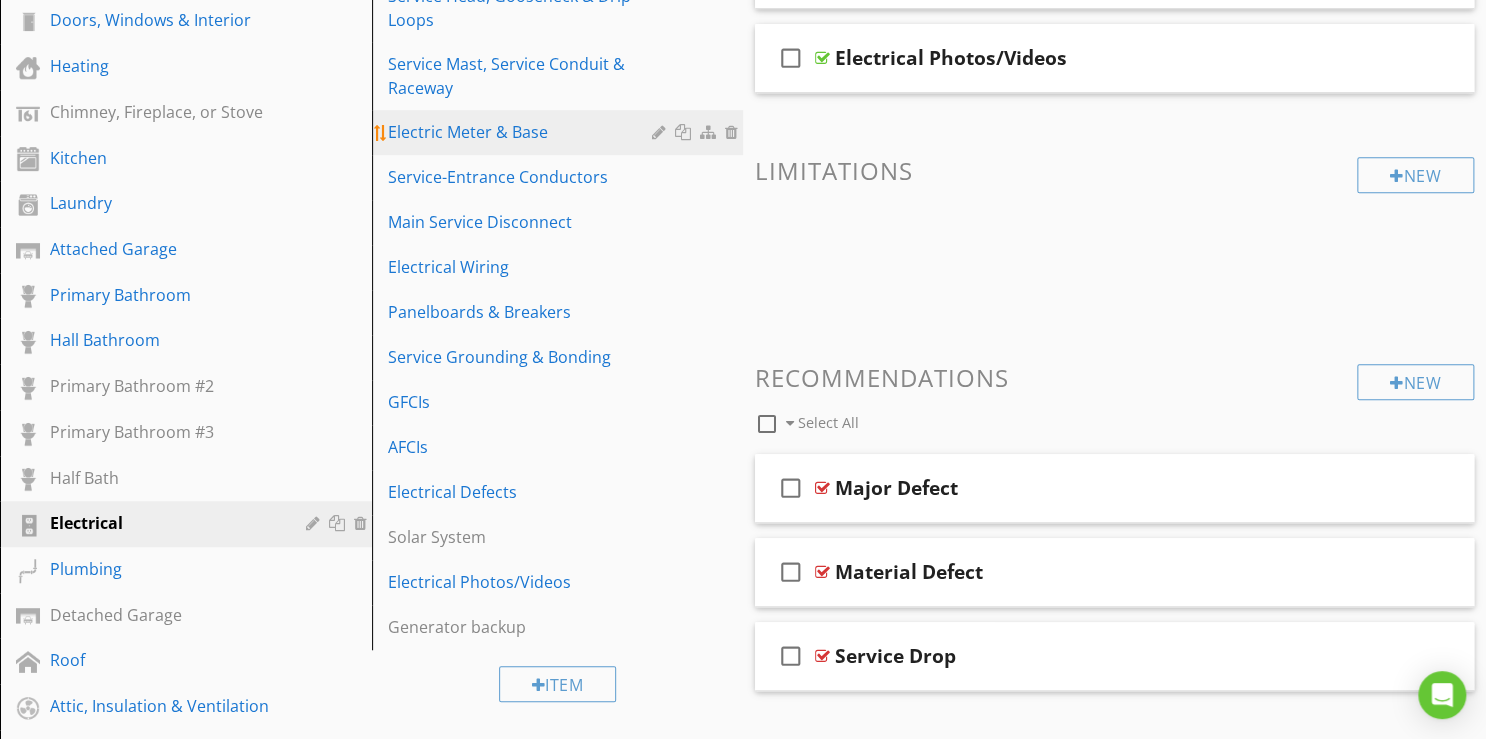 click at bounding box center (661, 132) 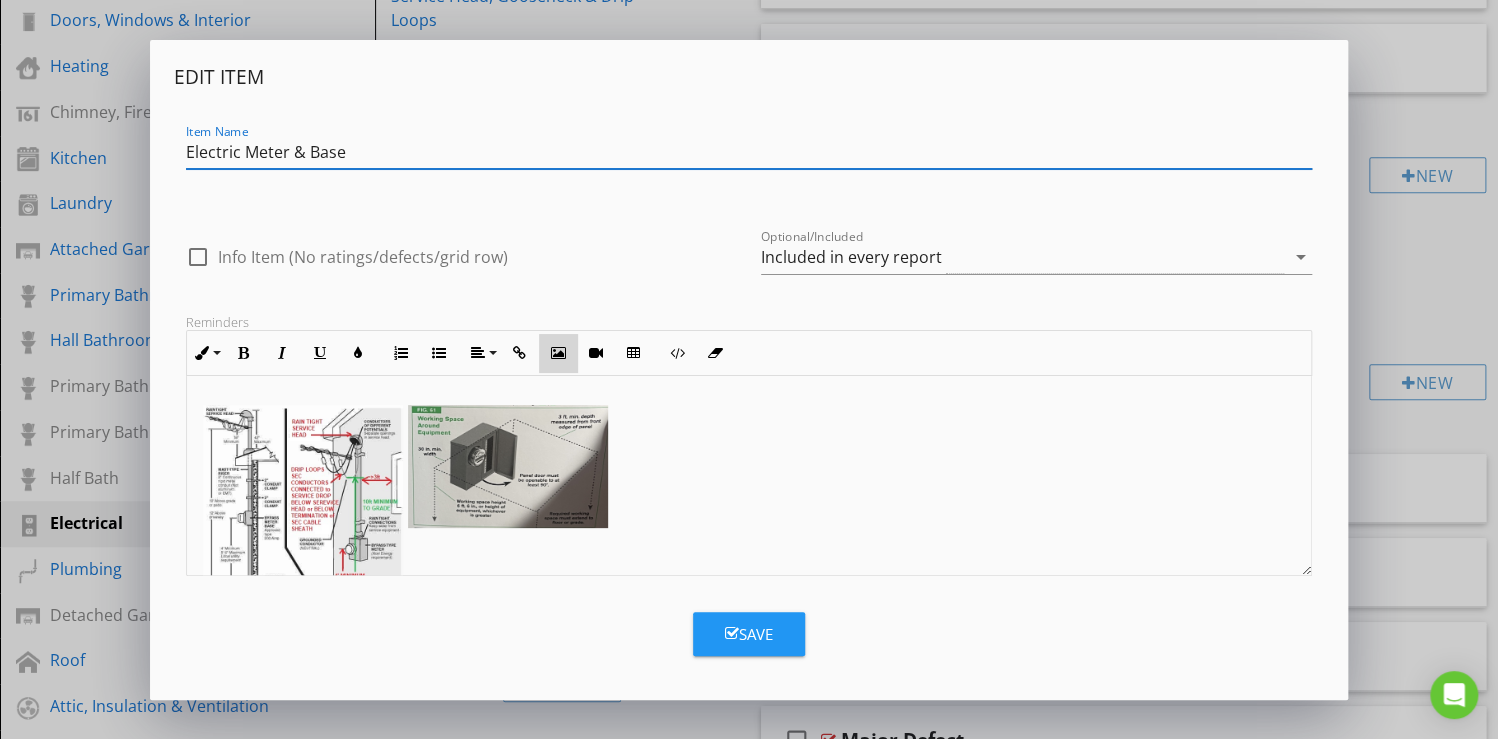 click on "Insert Image" at bounding box center [558, 353] 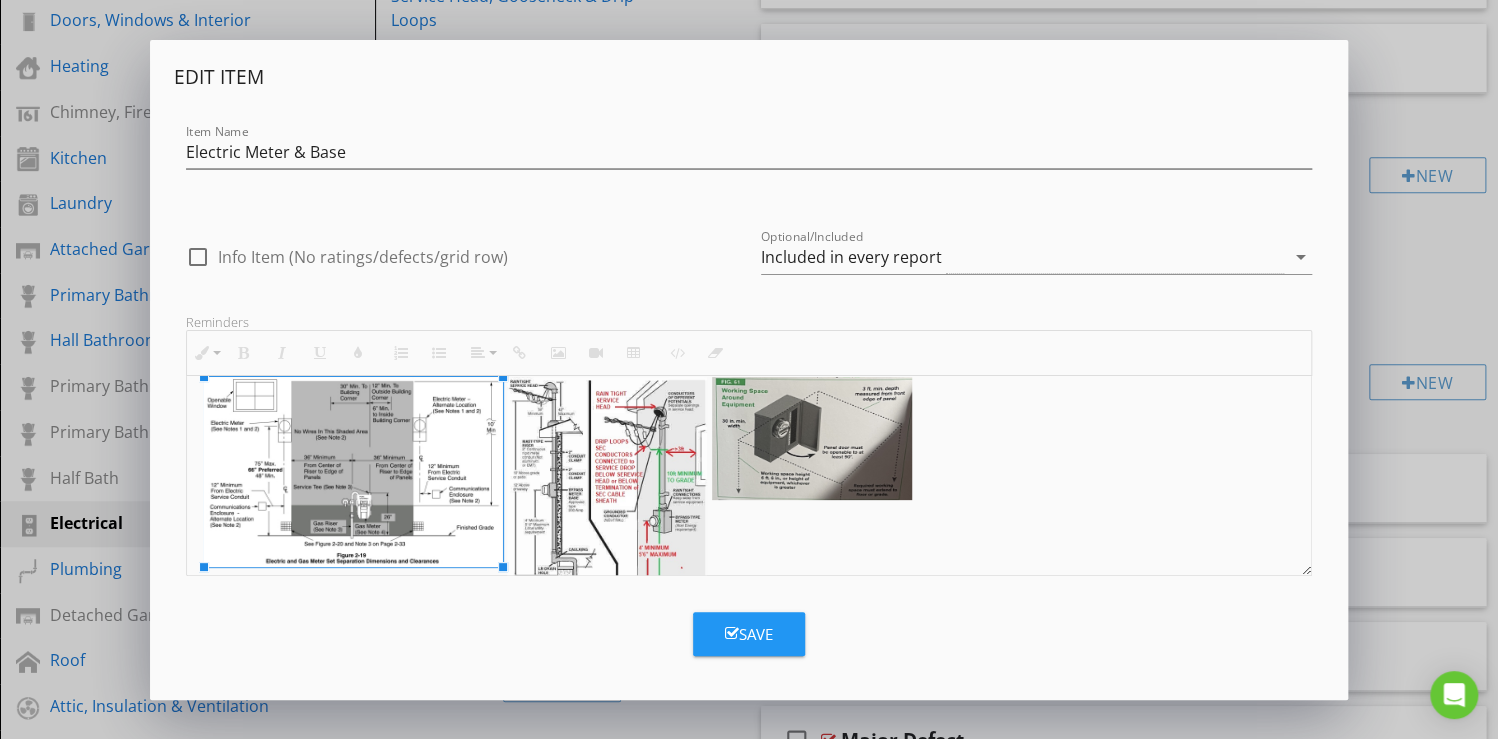 drag, startPoint x: 399, startPoint y: 500, endPoint x: 498, endPoint y: 524, distance: 101.86756 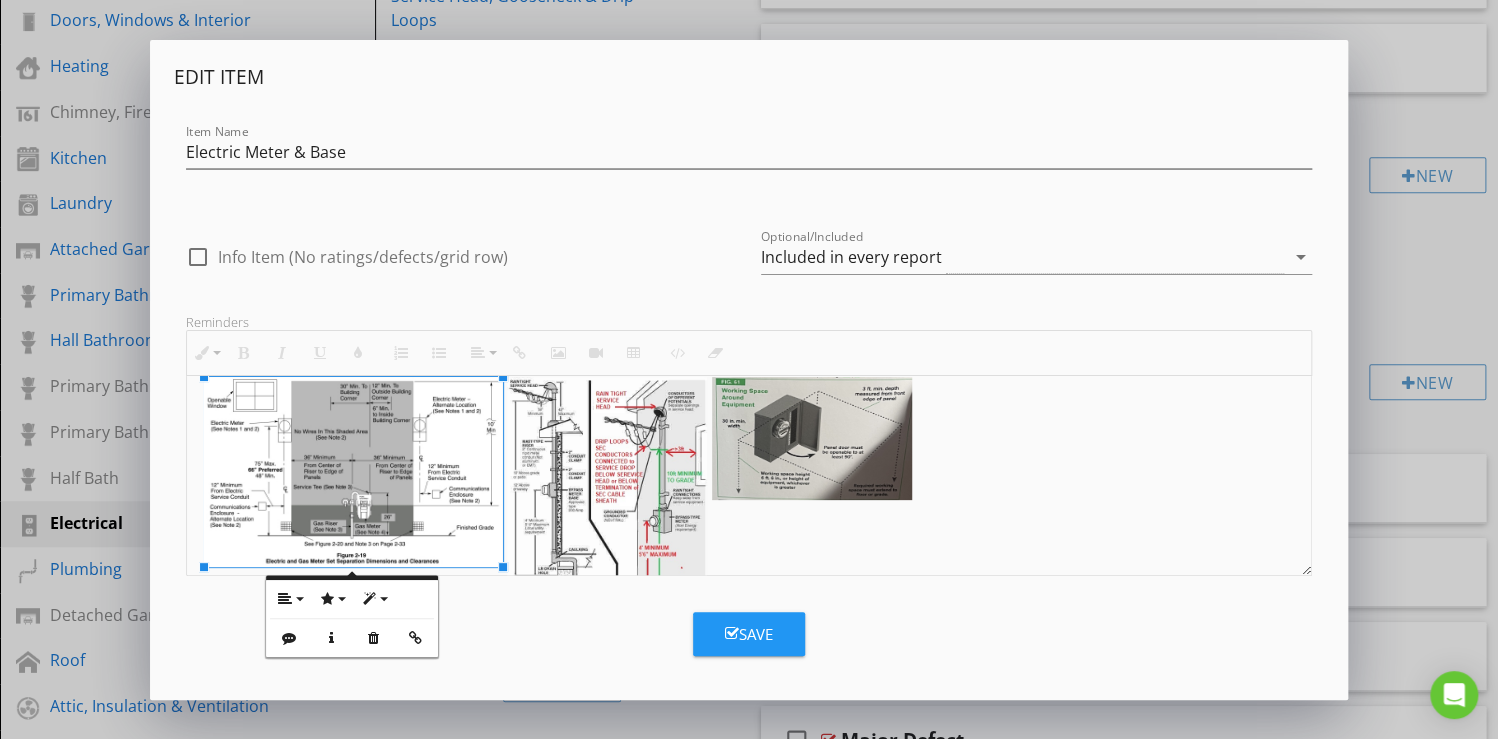 click on "Save" at bounding box center [749, 634] 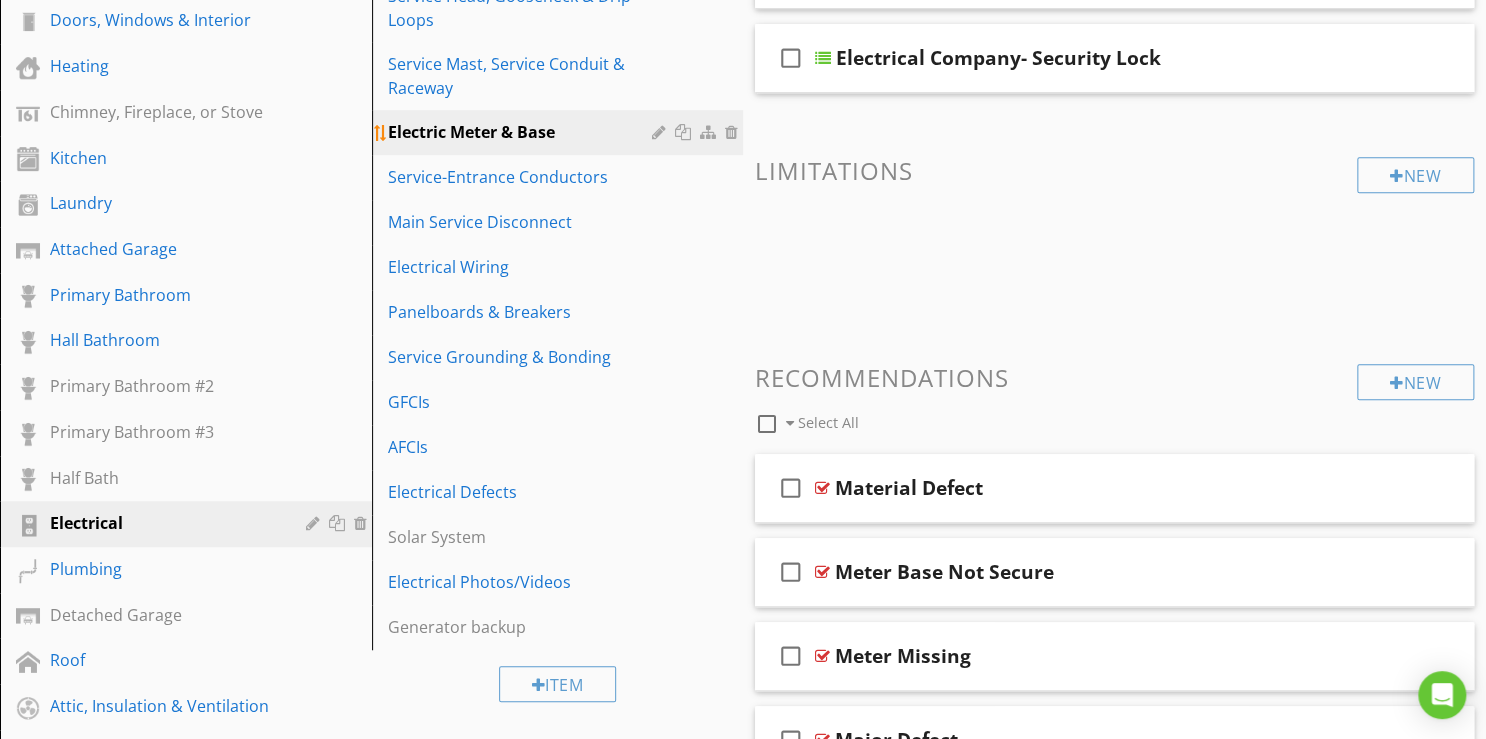 click at bounding box center (661, 132) 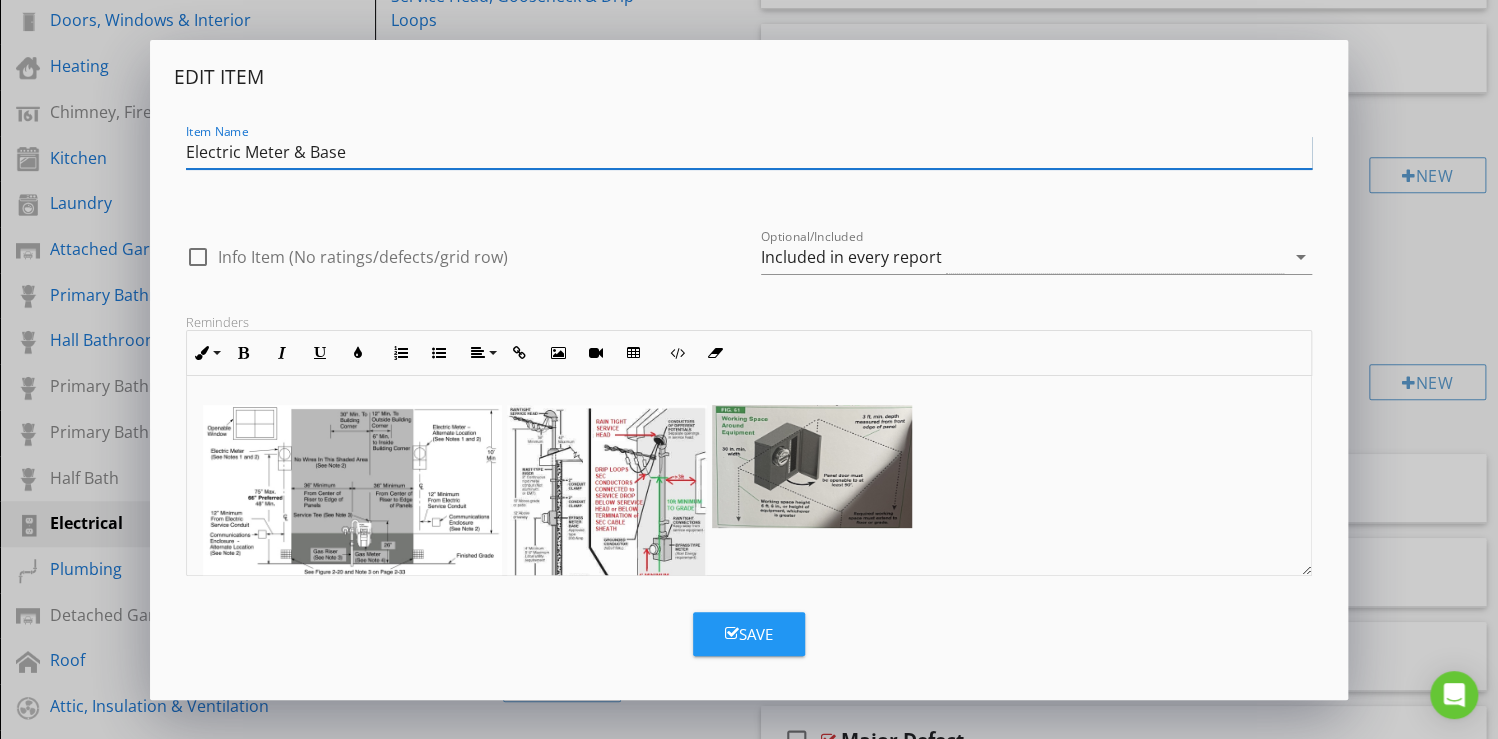 scroll, scrollTop: 8, scrollLeft: 0, axis: vertical 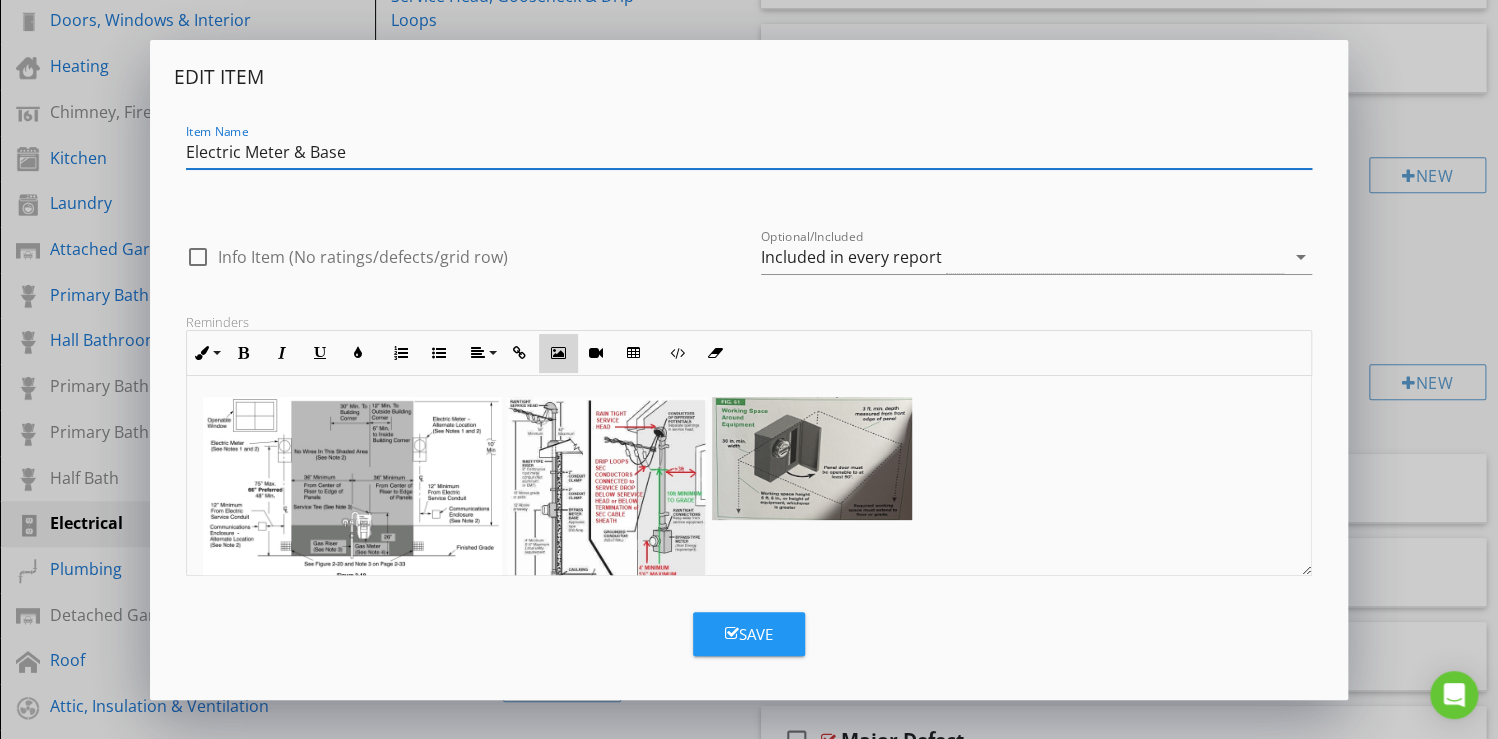 click at bounding box center (558, 353) 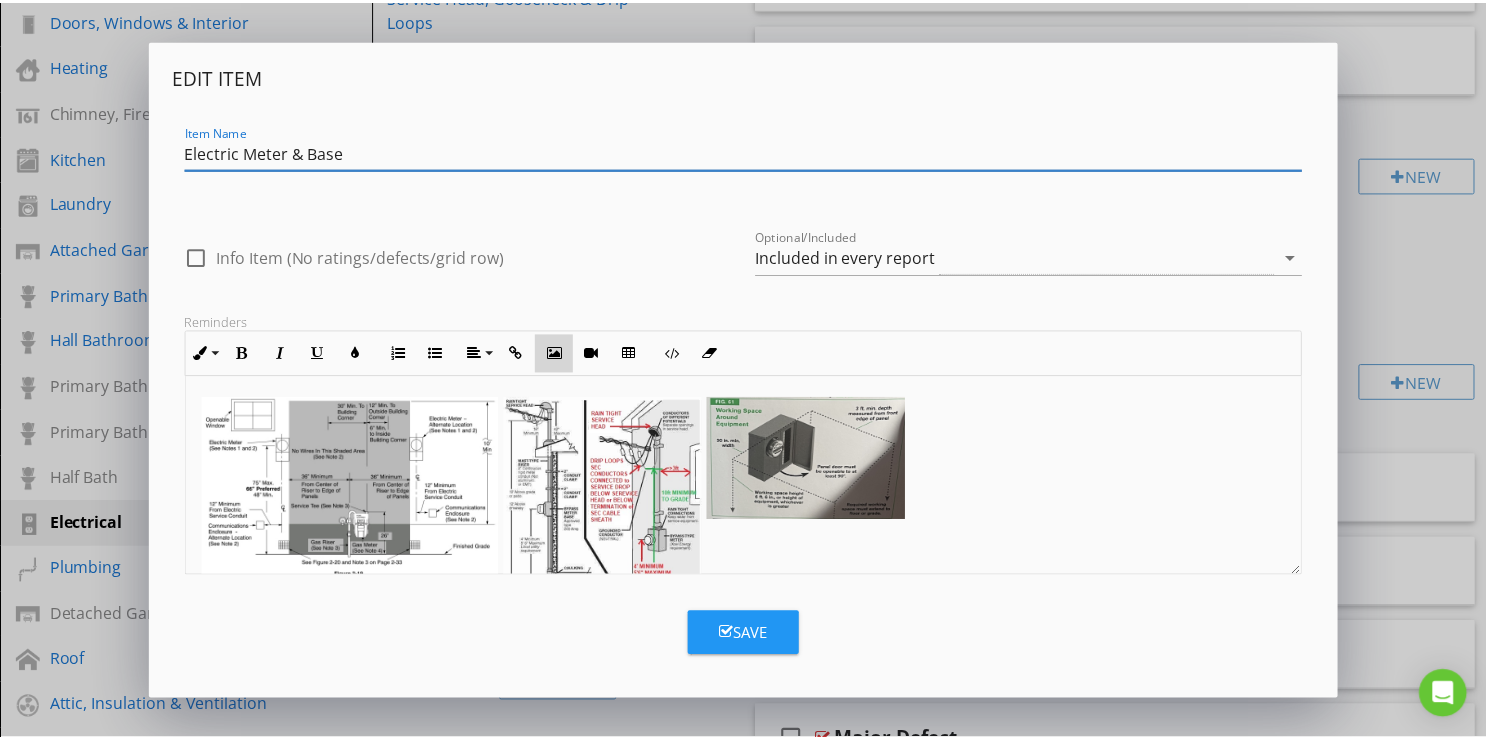 scroll, scrollTop: 20, scrollLeft: 0, axis: vertical 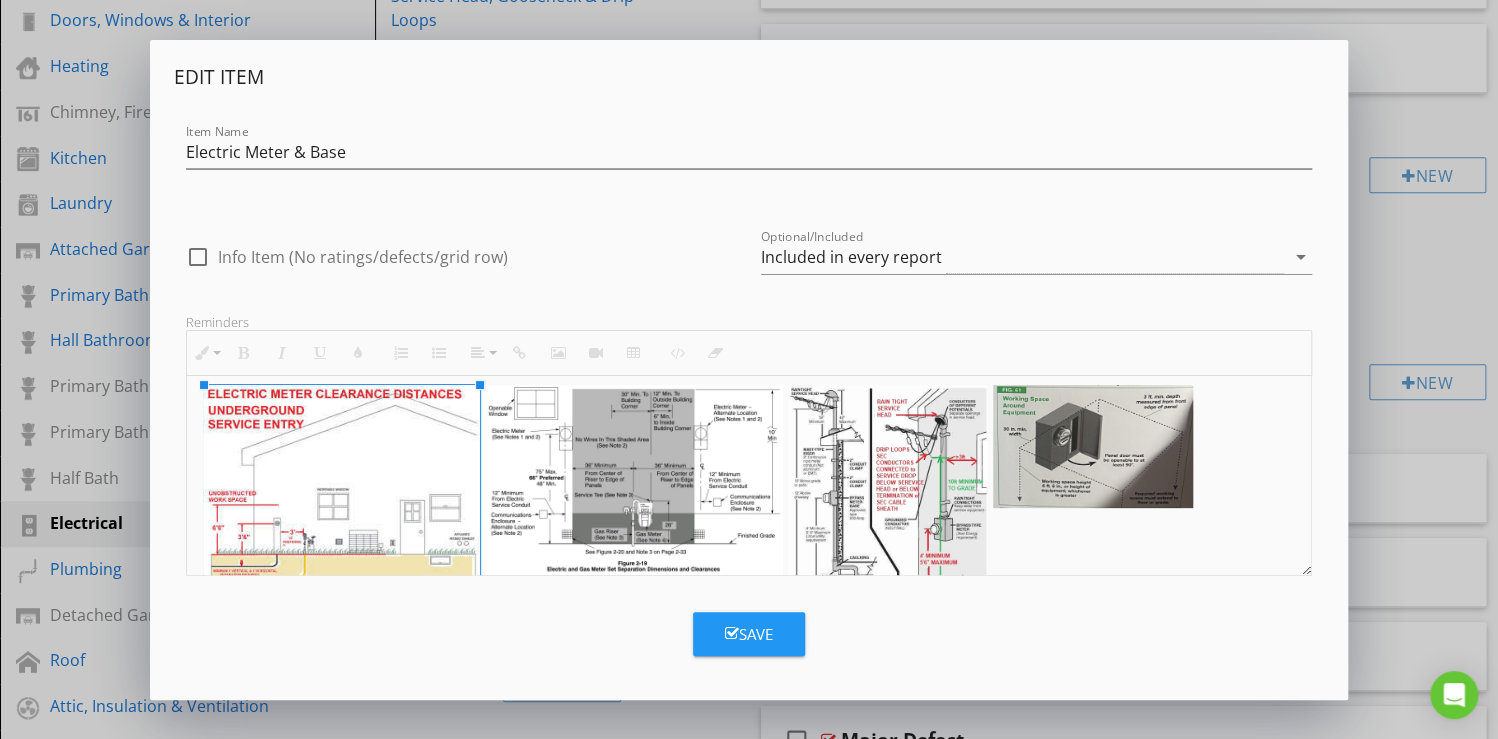 drag, startPoint x: 400, startPoint y: 533, endPoint x: 554, endPoint y: 780, distance: 291.0756 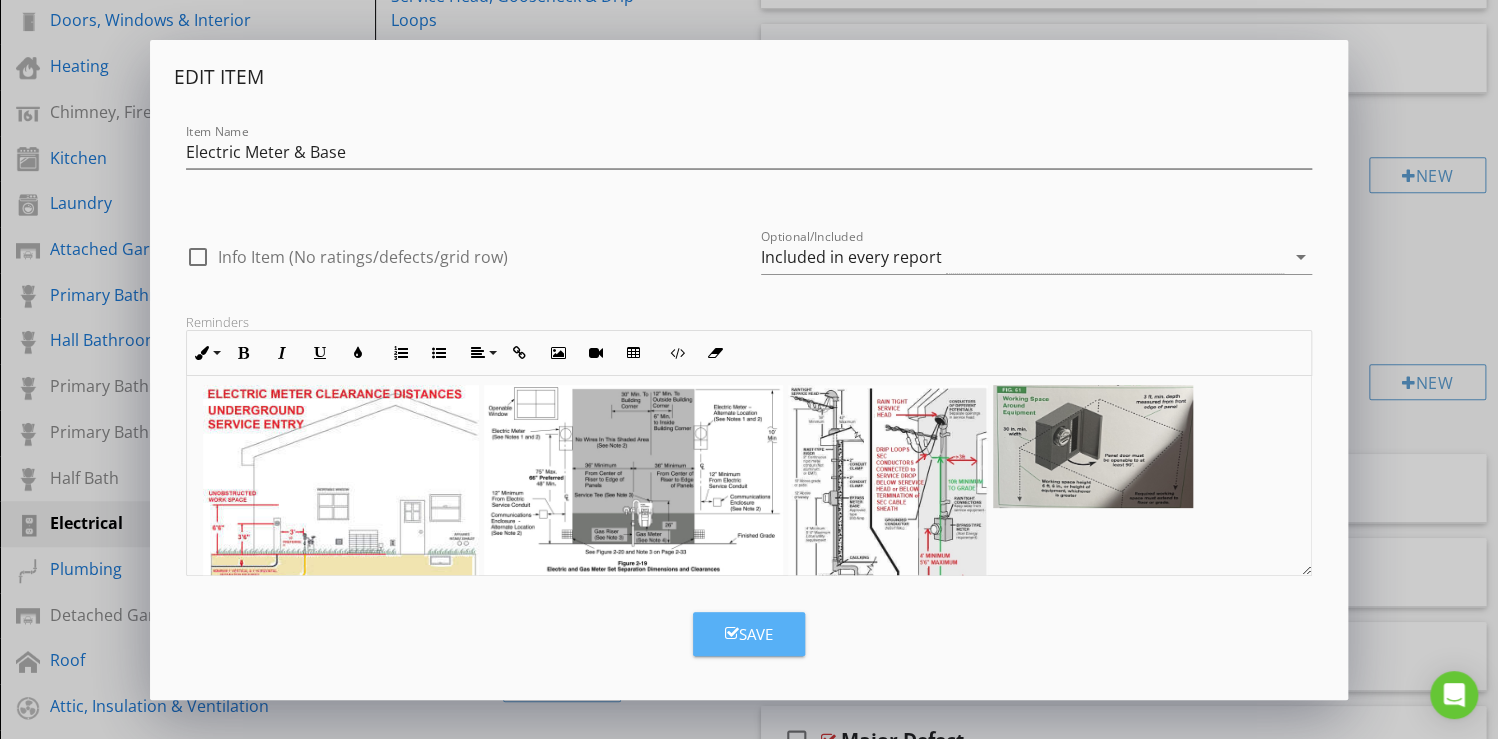 click on "Save" at bounding box center (749, 634) 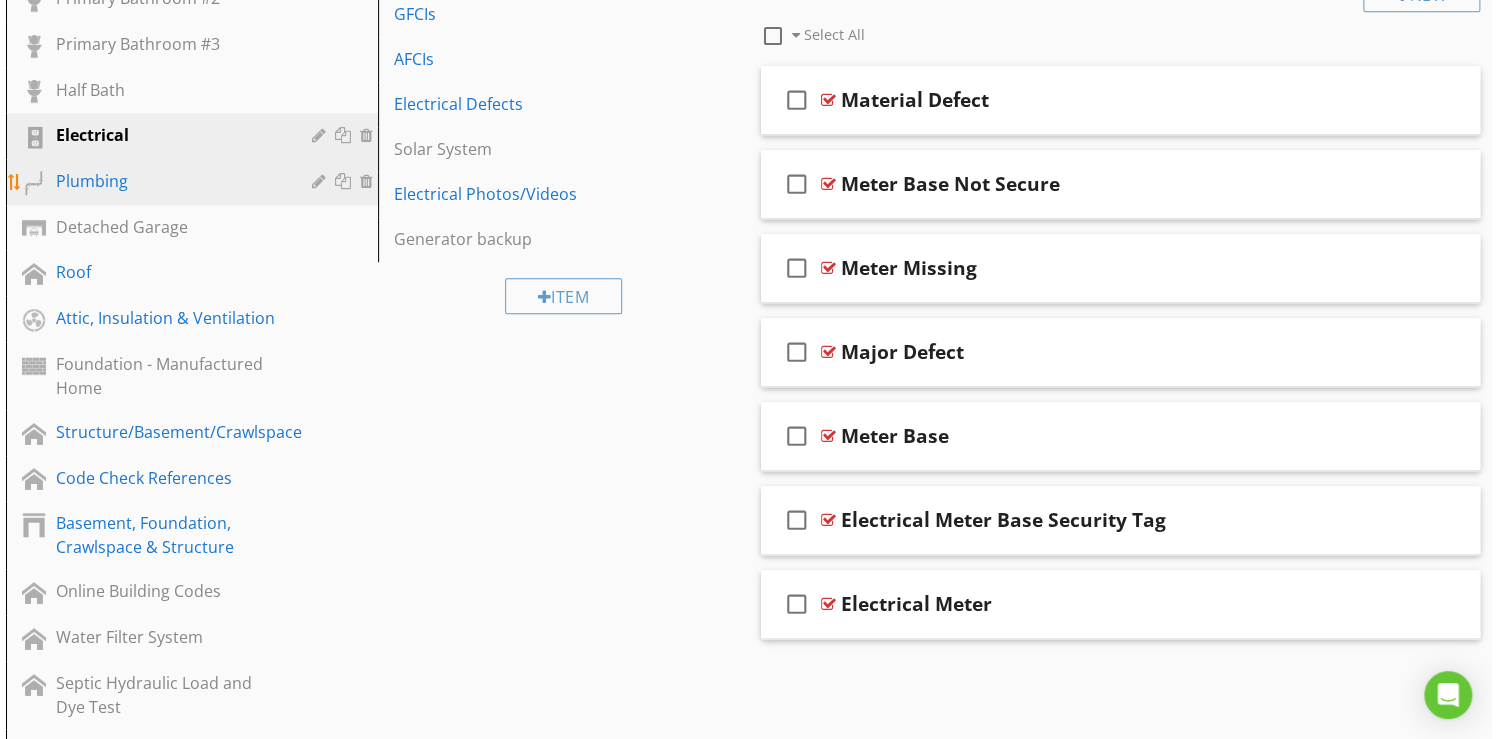 scroll, scrollTop: 800, scrollLeft: 0, axis: vertical 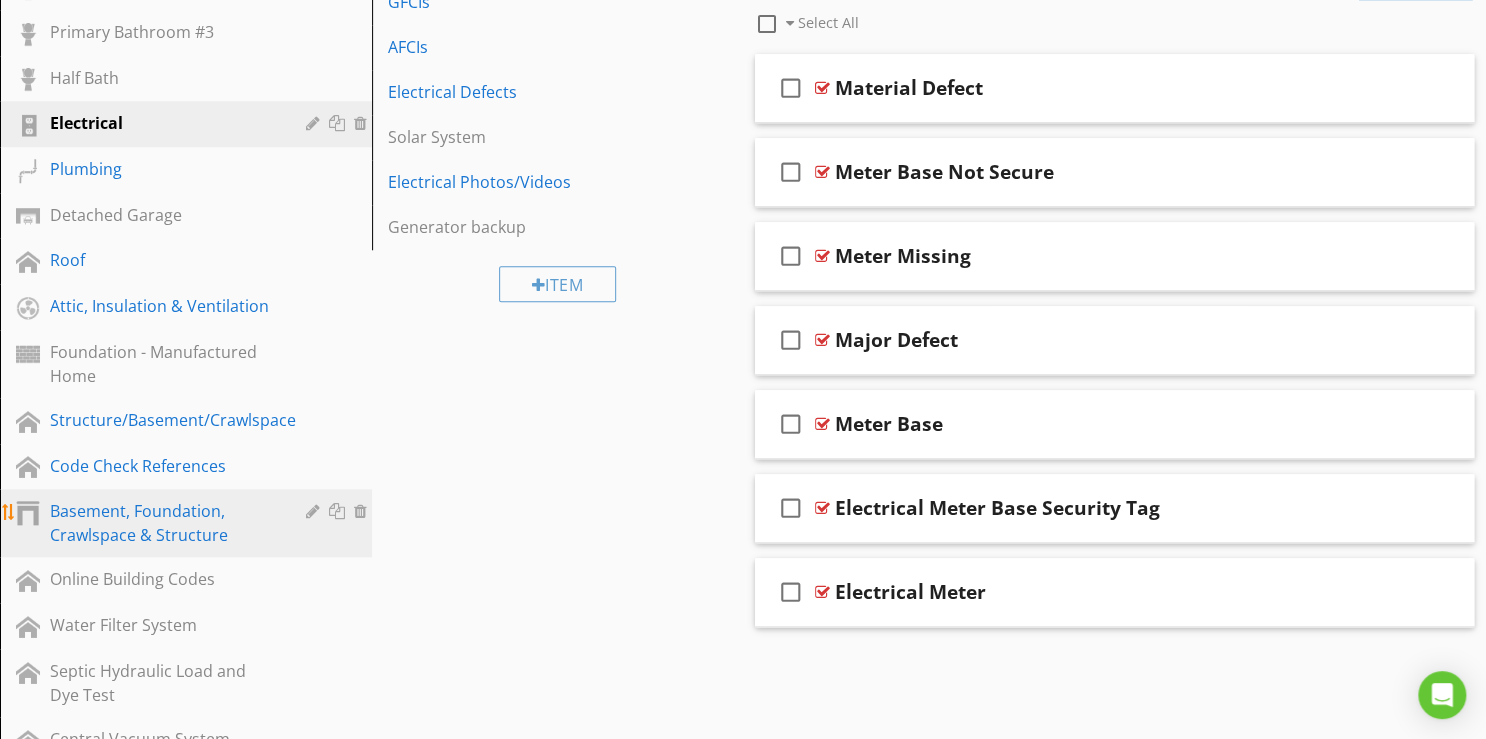 click on "Basement, Foundation, Crawlspace & Structure" at bounding box center (163, 523) 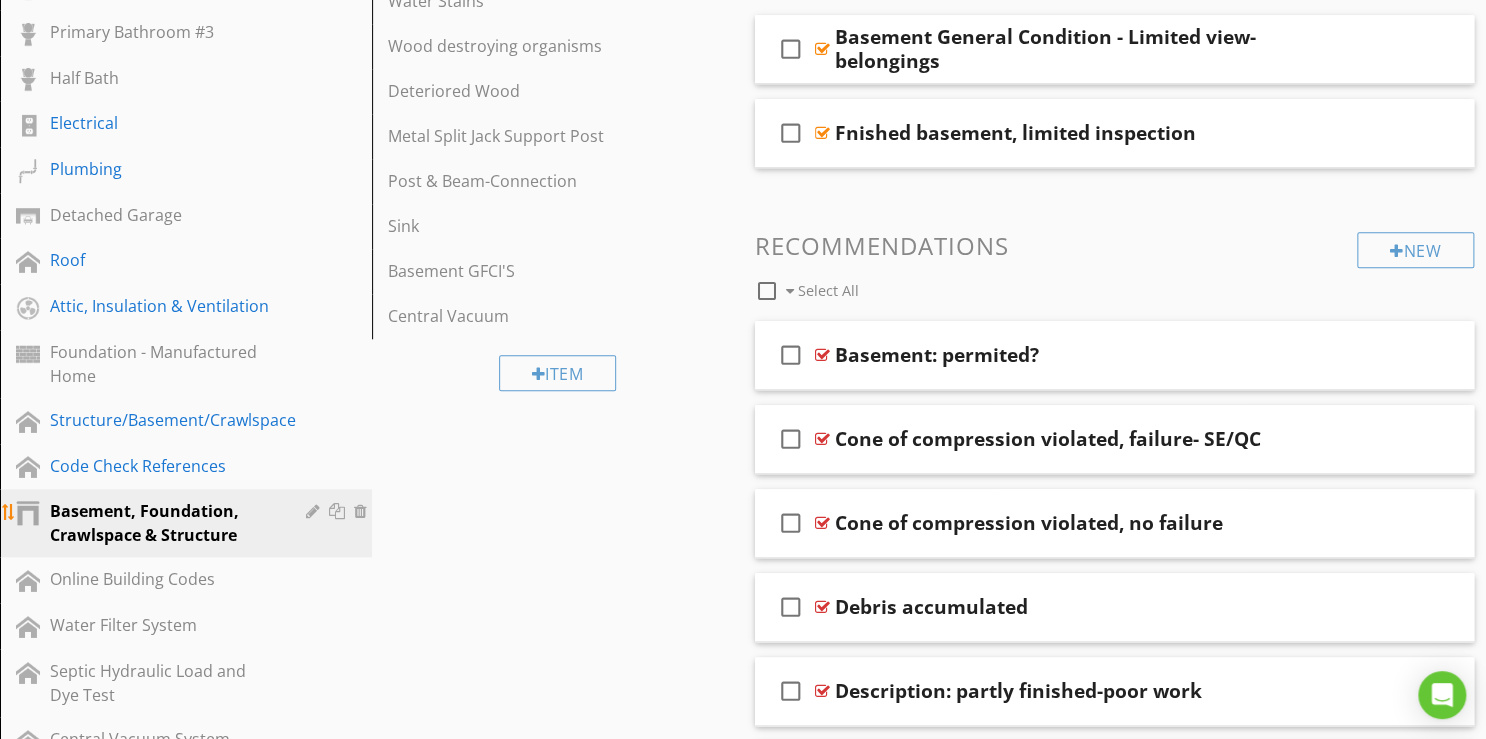 click at bounding box center [315, 511] 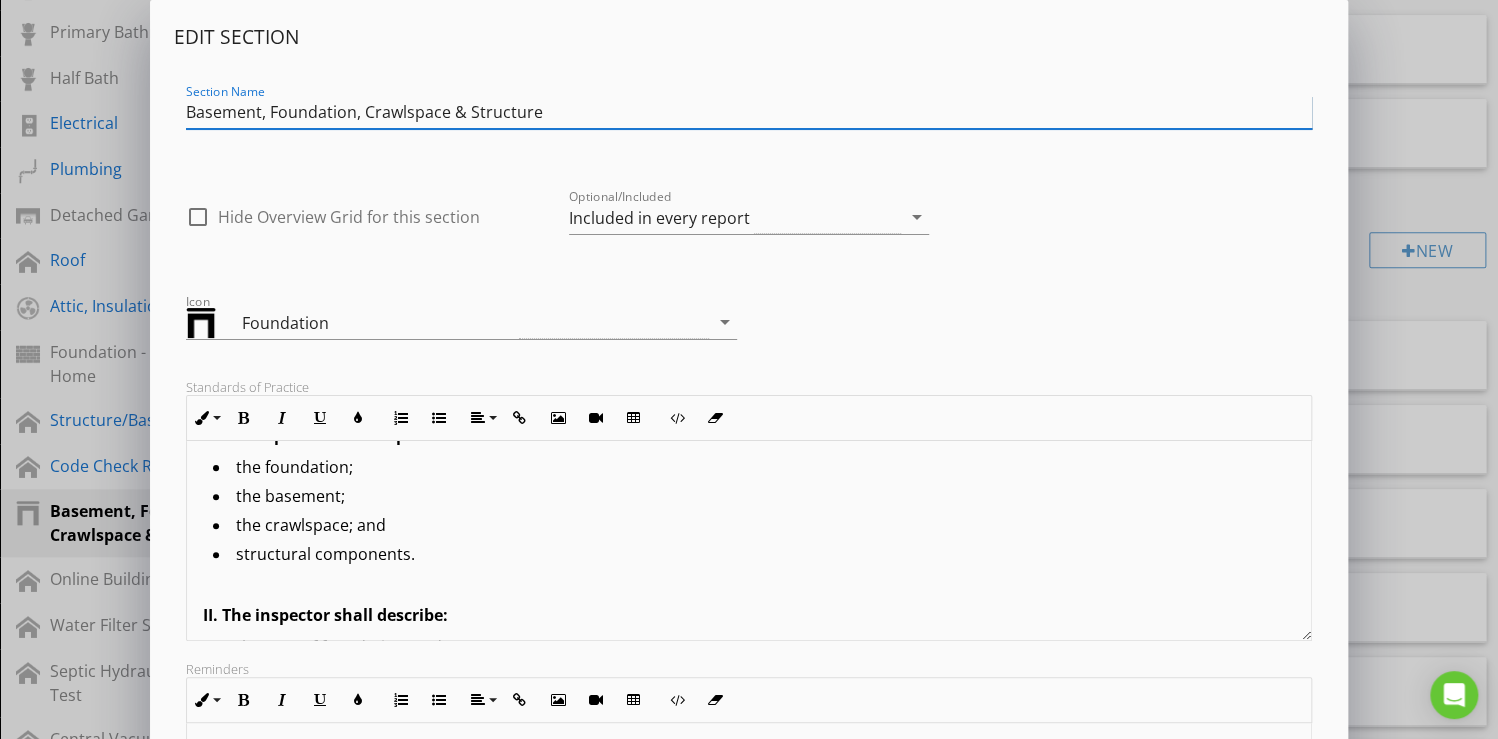 scroll, scrollTop: 160, scrollLeft: 0, axis: vertical 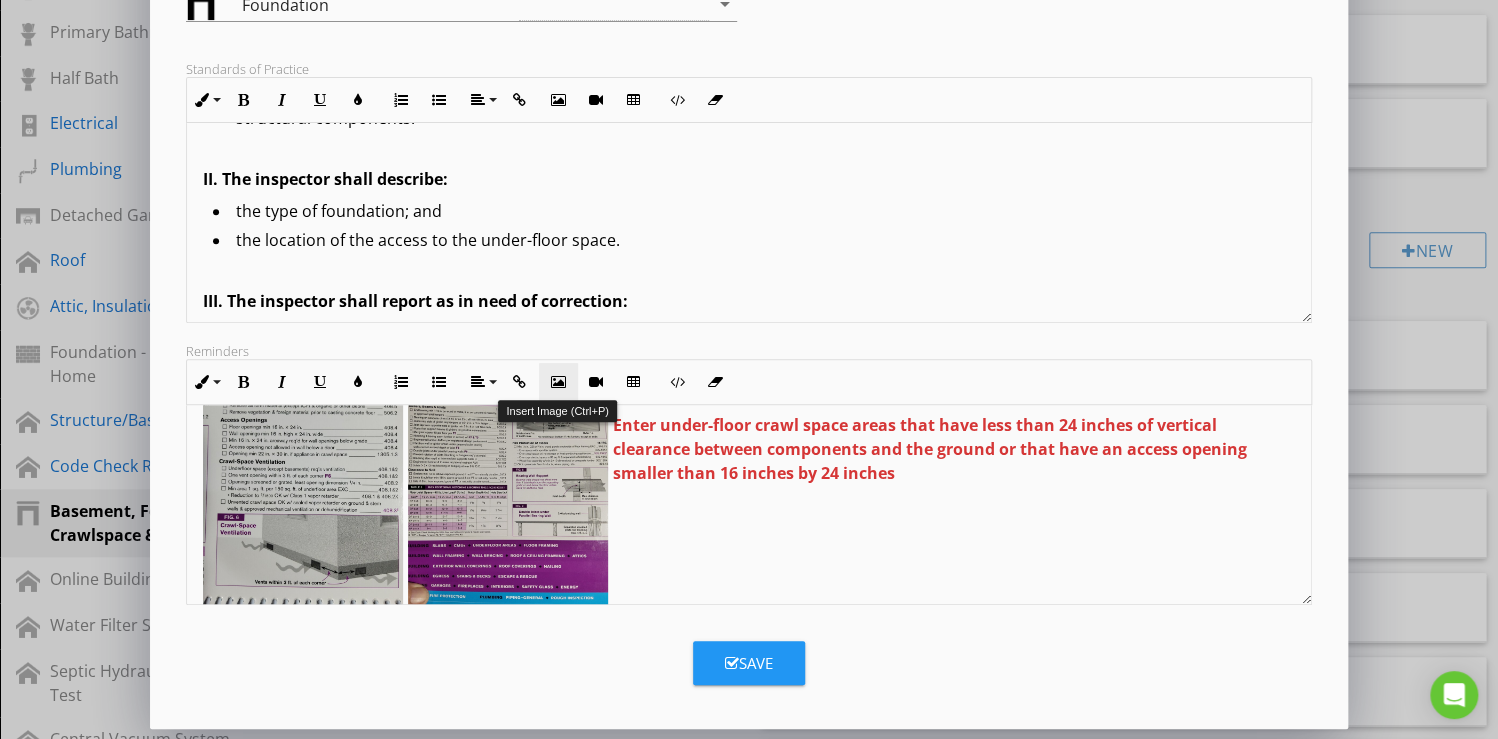 click at bounding box center [558, 382] 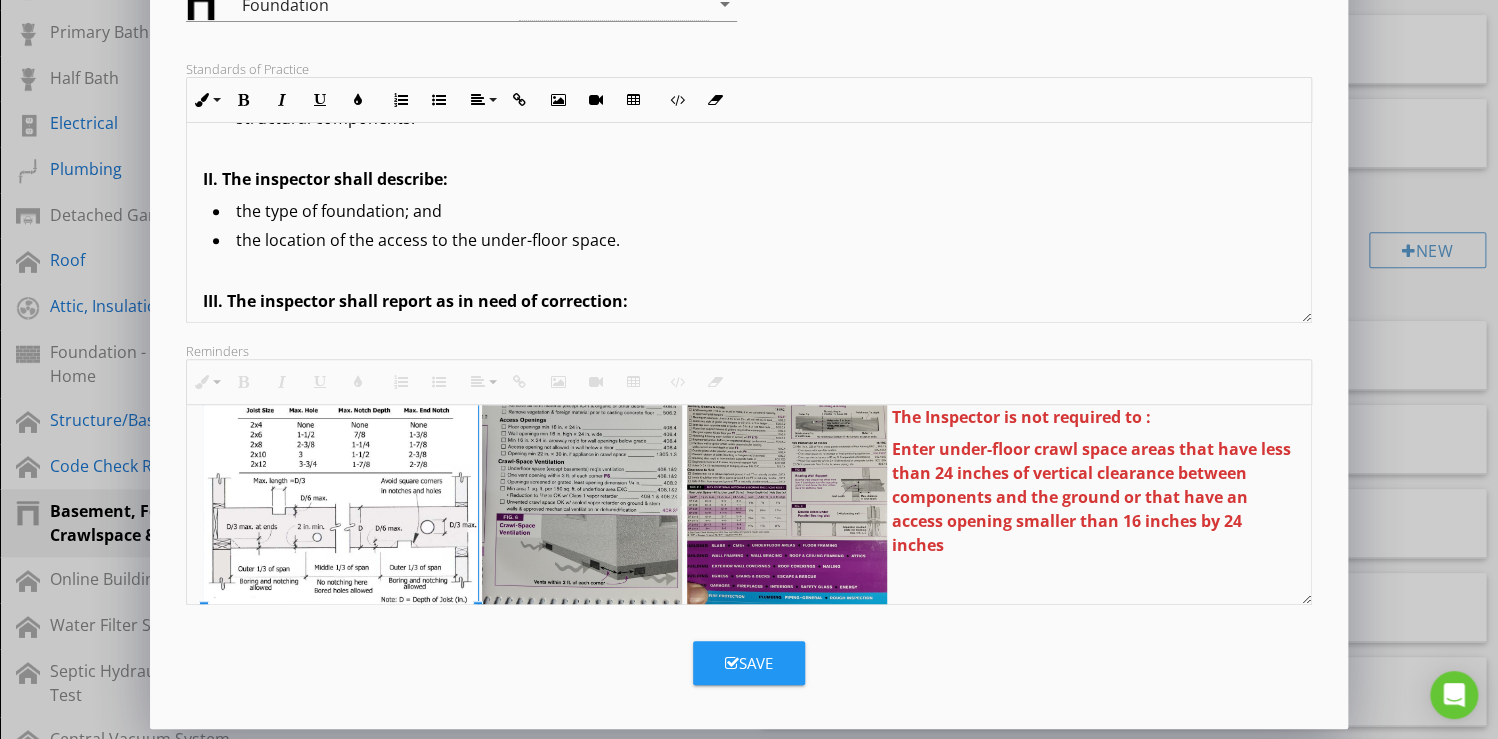drag, startPoint x: 402, startPoint y: 534, endPoint x: 476, endPoint y: 586, distance: 90.44335 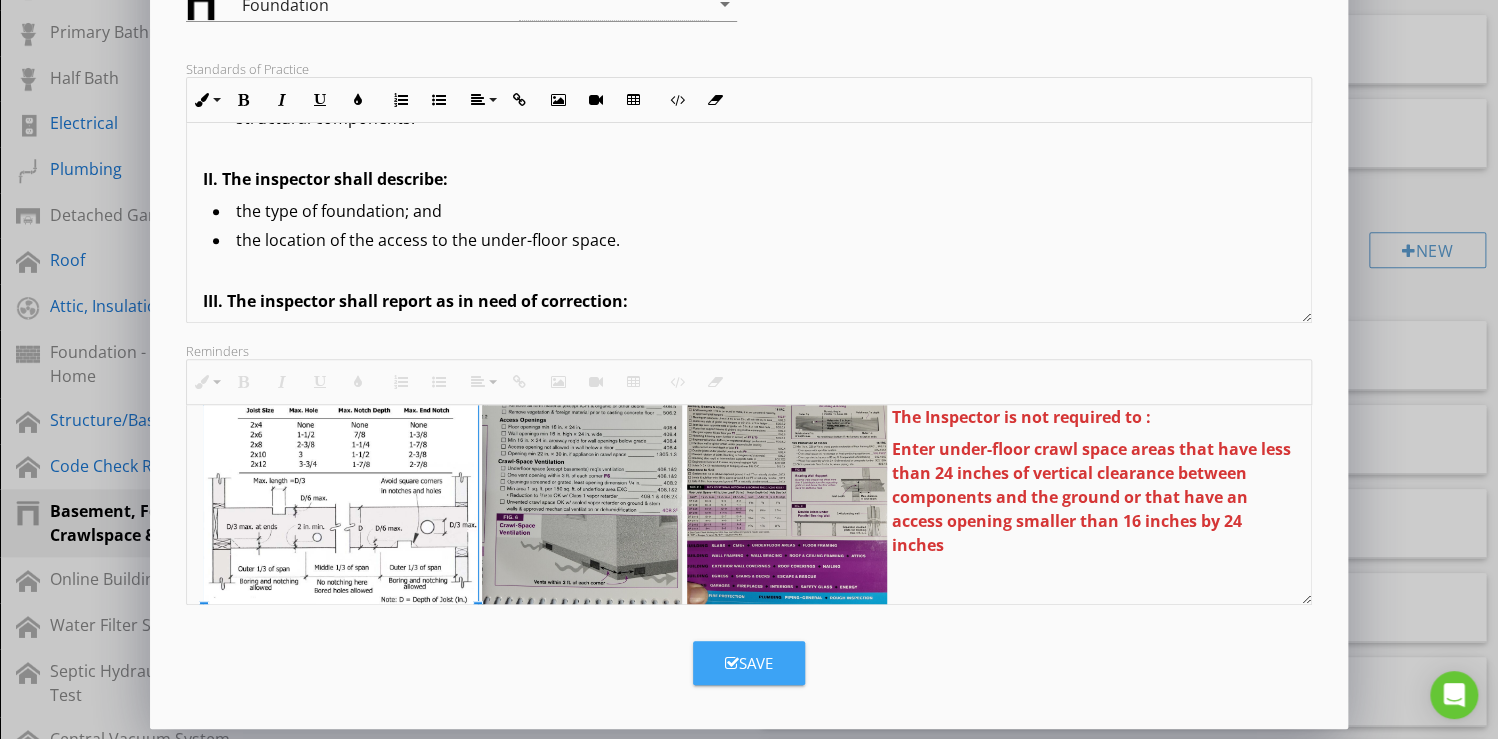 click on "Save" at bounding box center (749, 663) 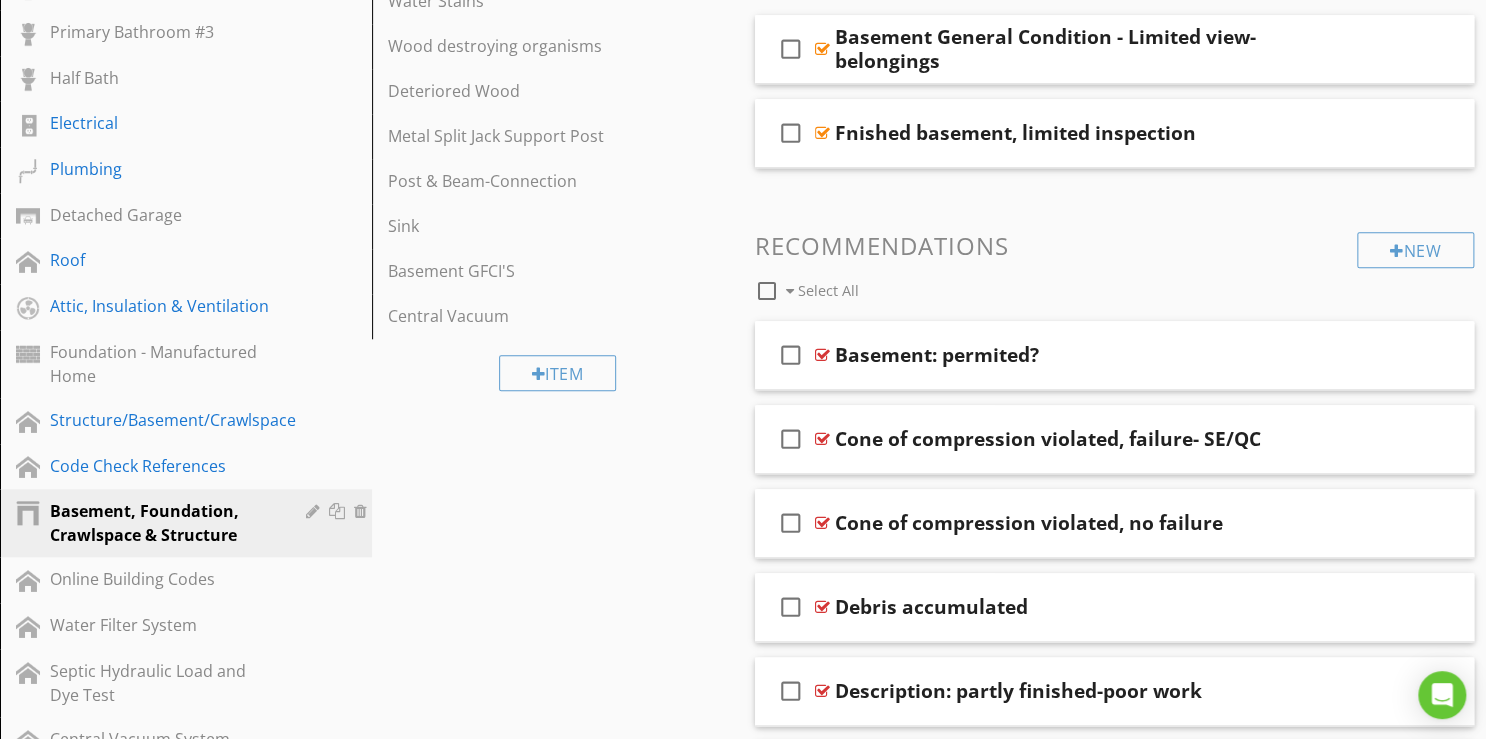 scroll, scrollTop: 103, scrollLeft: 0, axis: vertical 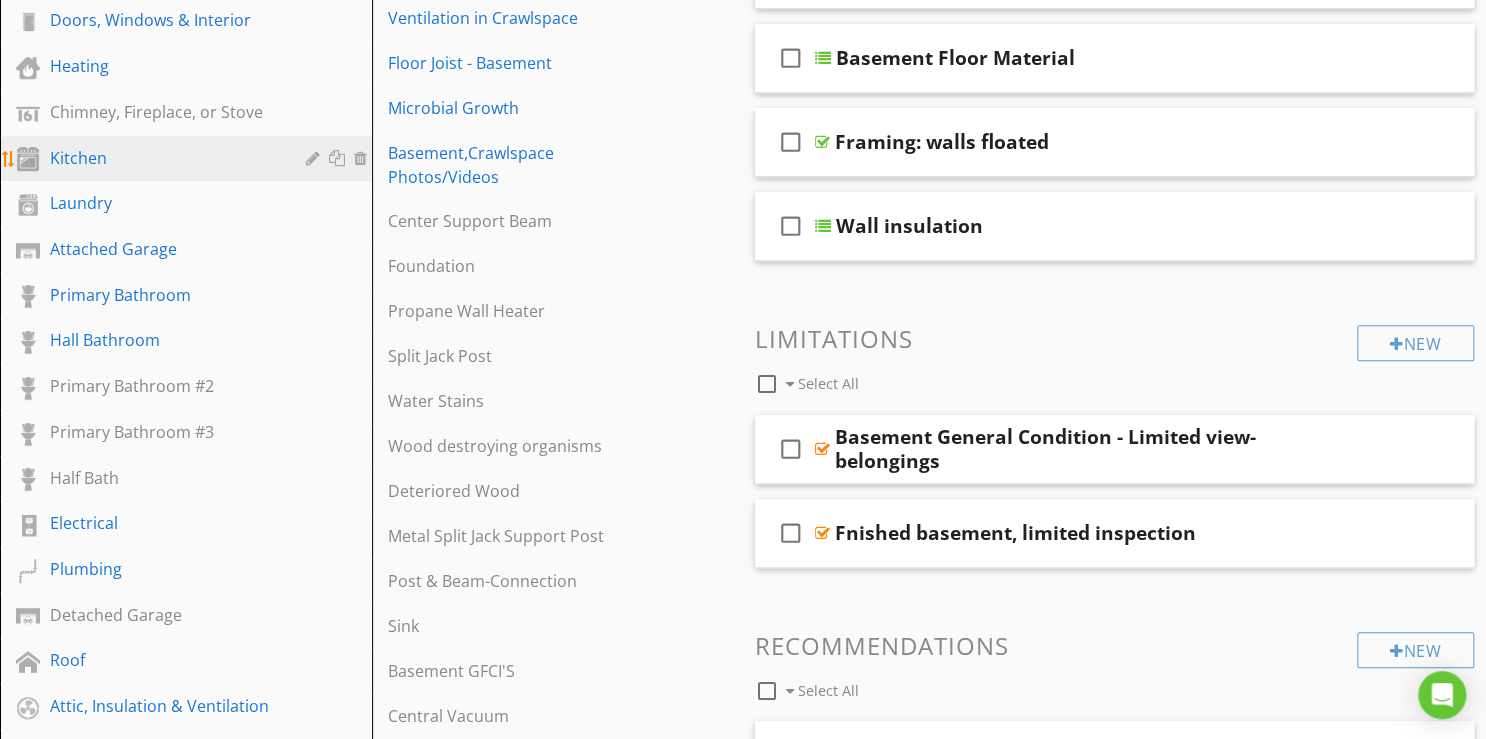 click on "Kitchen" at bounding box center [163, 158] 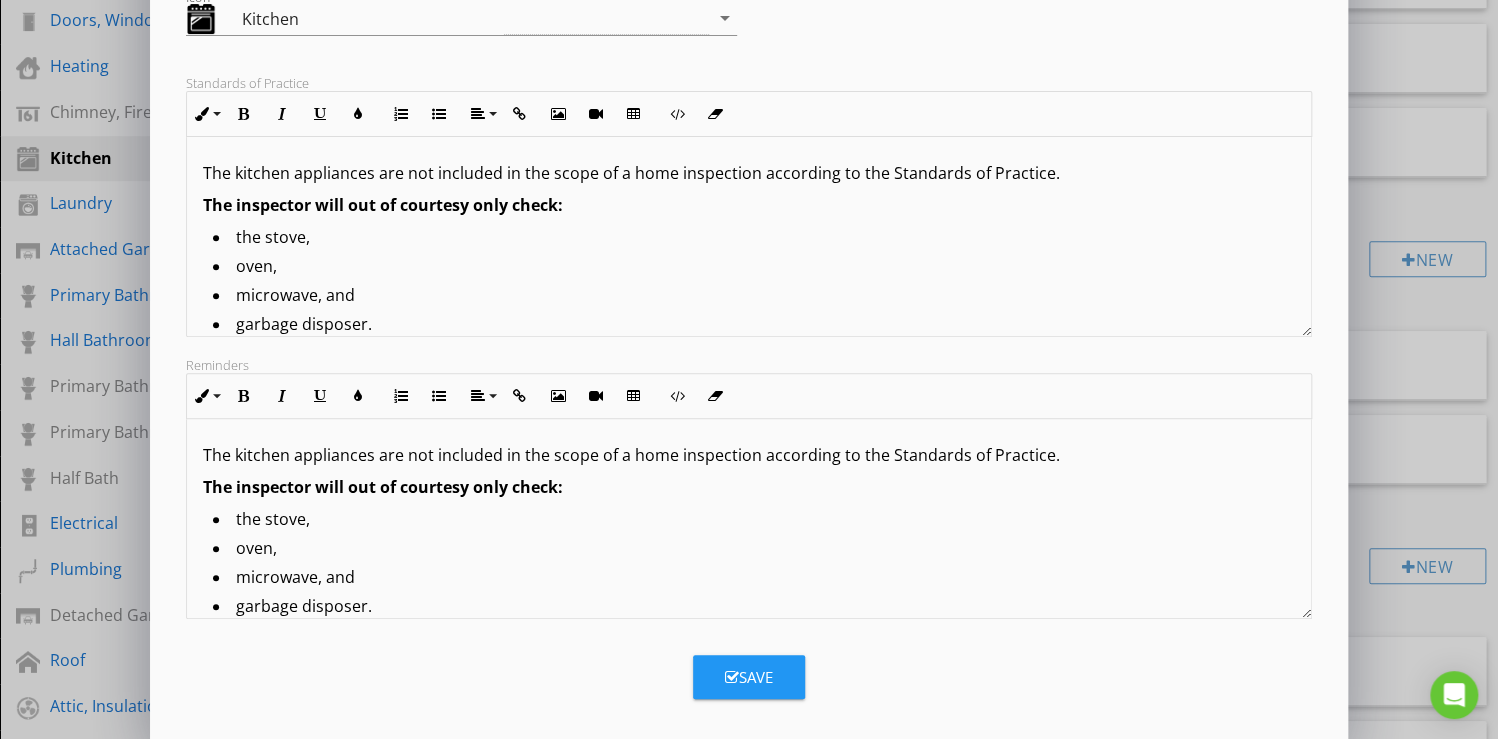 scroll, scrollTop: 318, scrollLeft: 0, axis: vertical 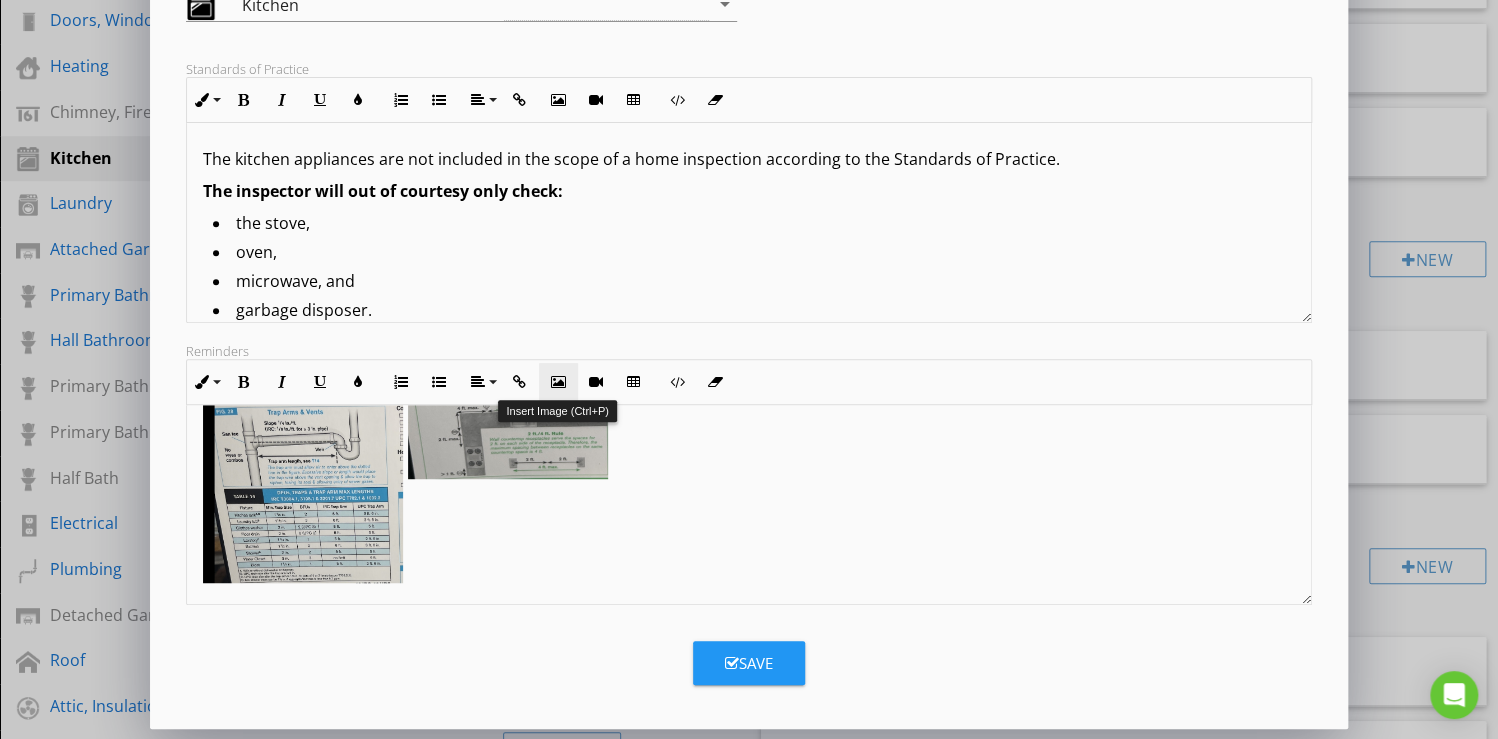 click at bounding box center (558, 382) 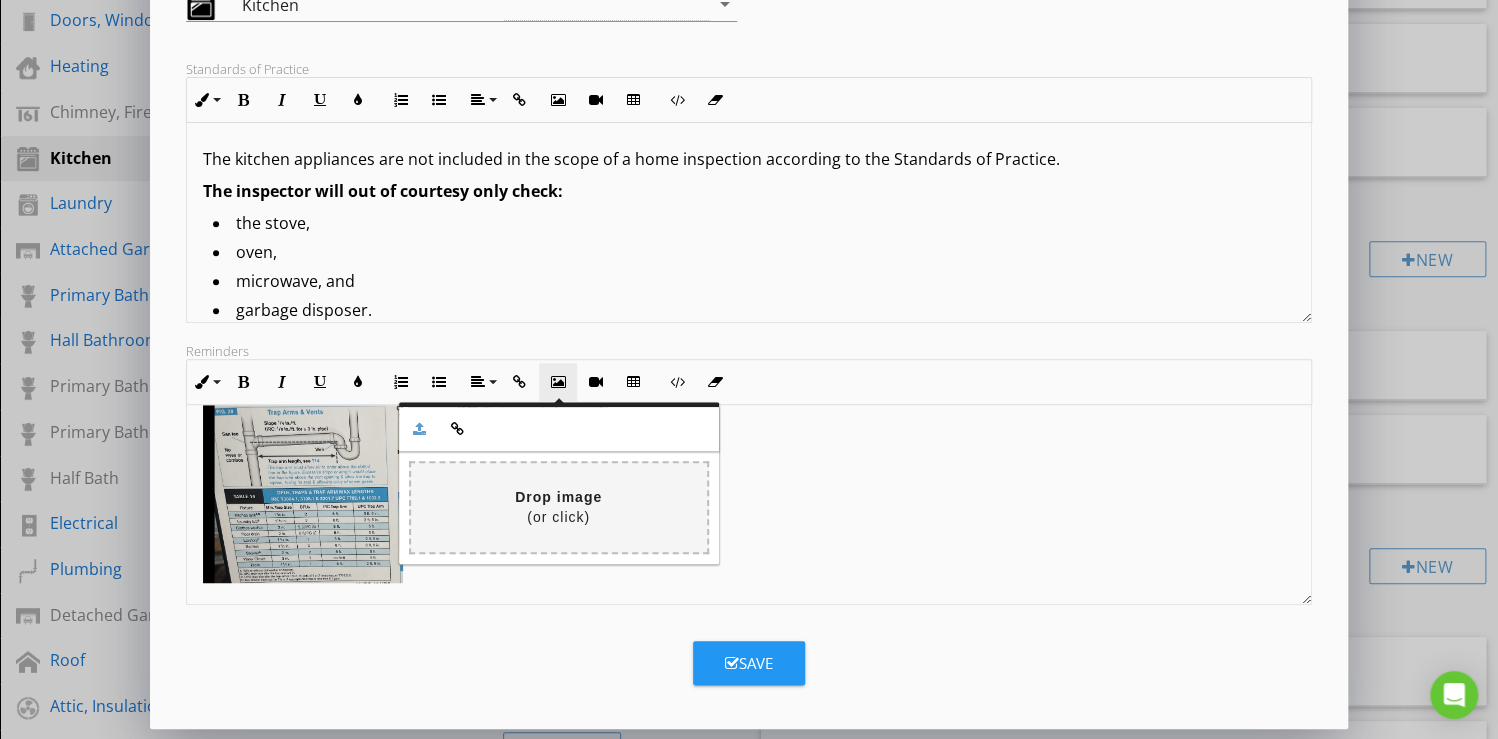 scroll, scrollTop: 0, scrollLeft: 0, axis: both 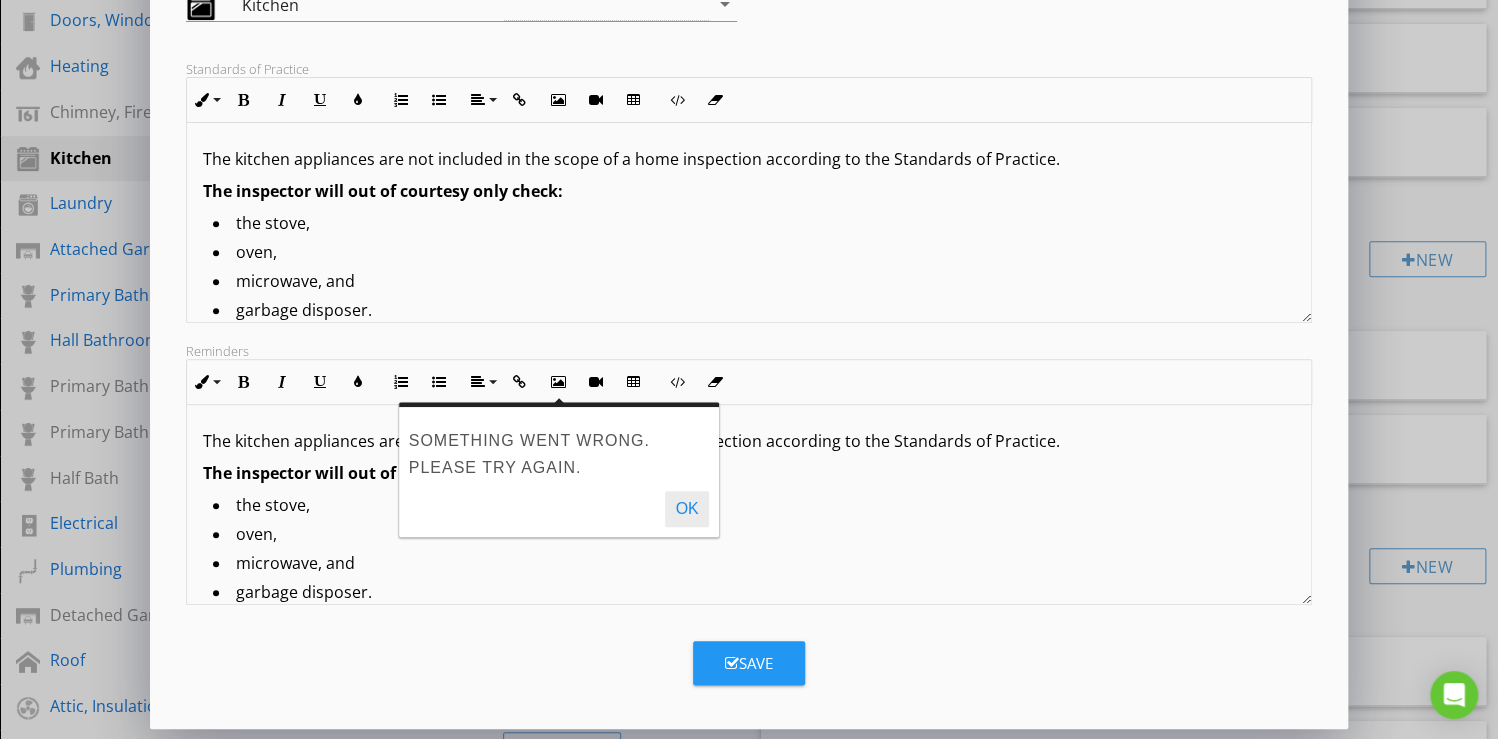 click on "OK" at bounding box center [686, 509] 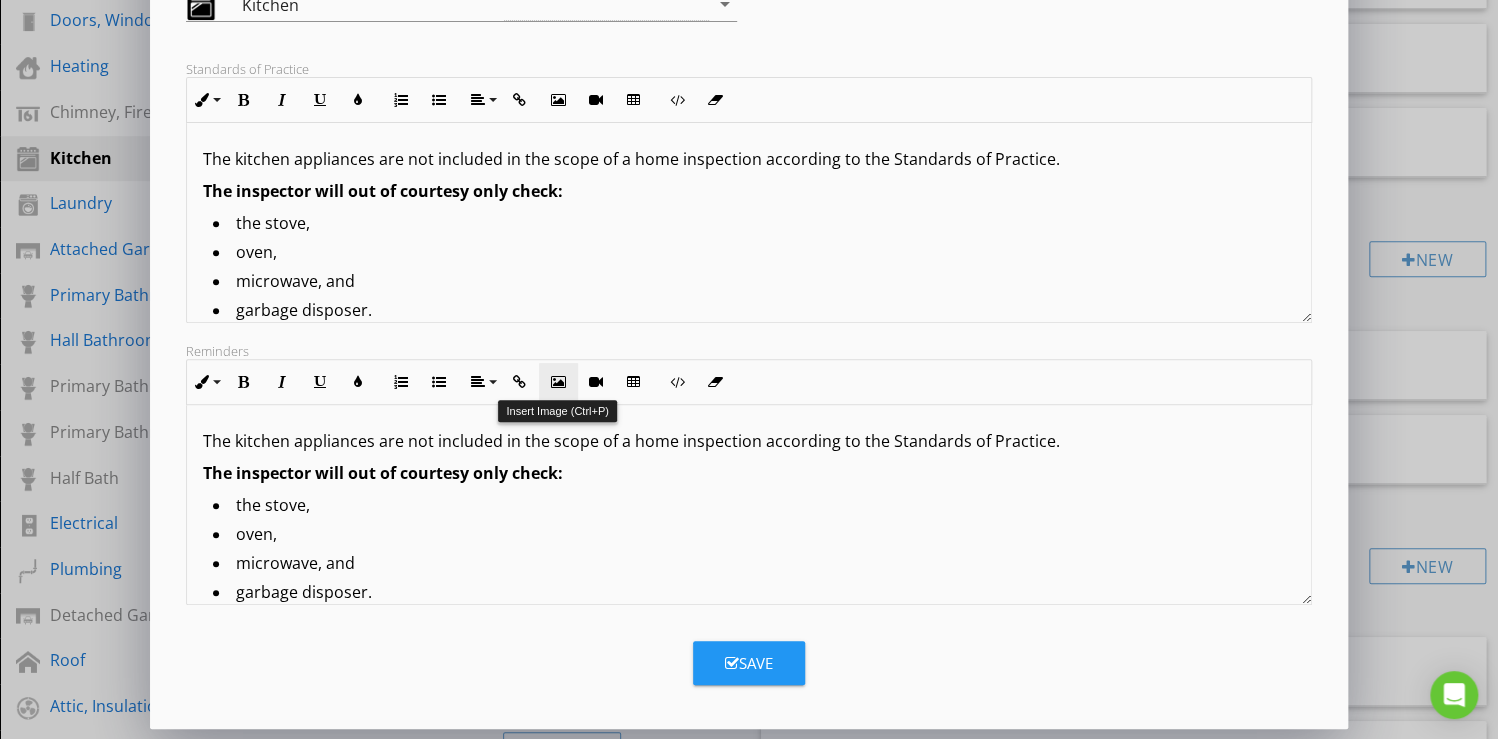 click at bounding box center [558, 382] 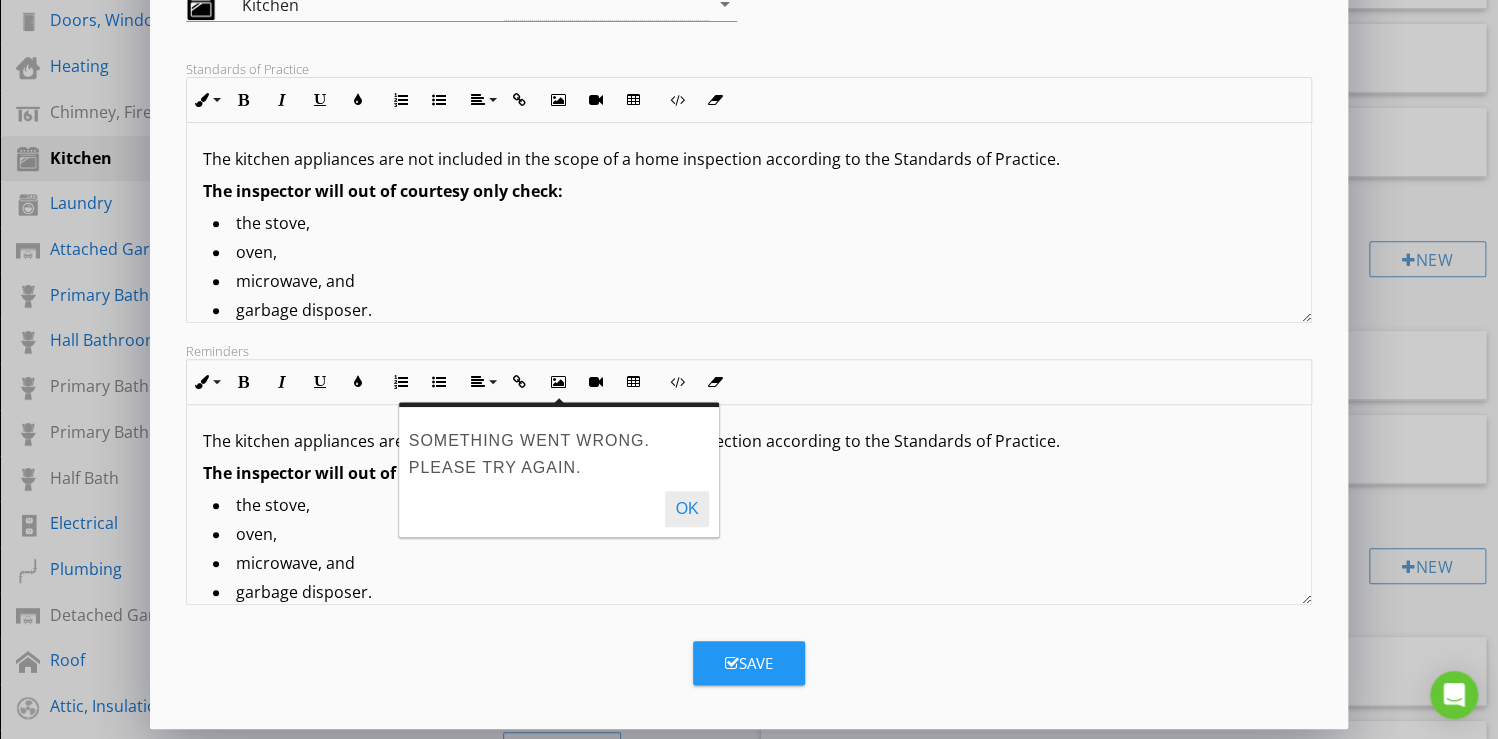 click on "OK" at bounding box center [686, 509] 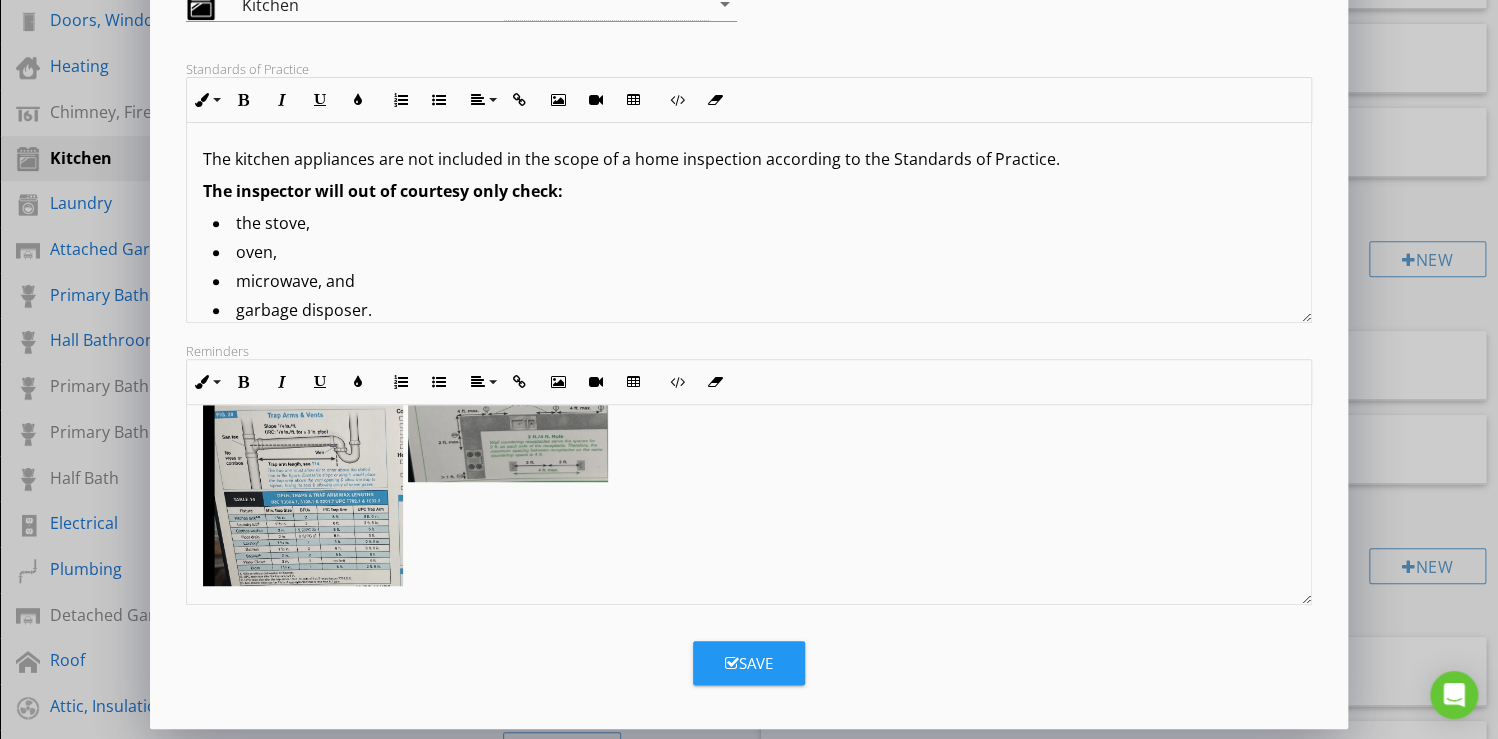 scroll, scrollTop: 231, scrollLeft: 0, axis: vertical 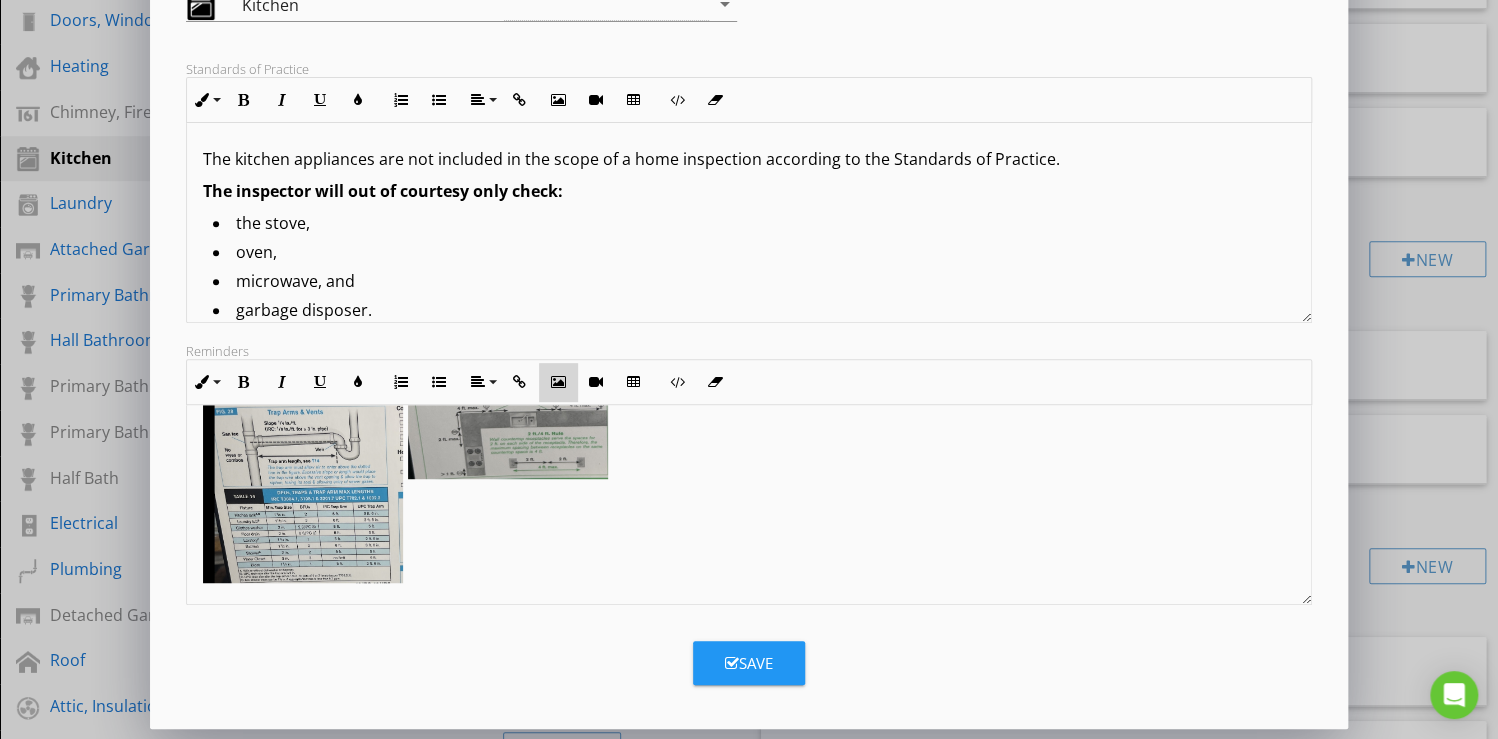 click at bounding box center [558, 382] 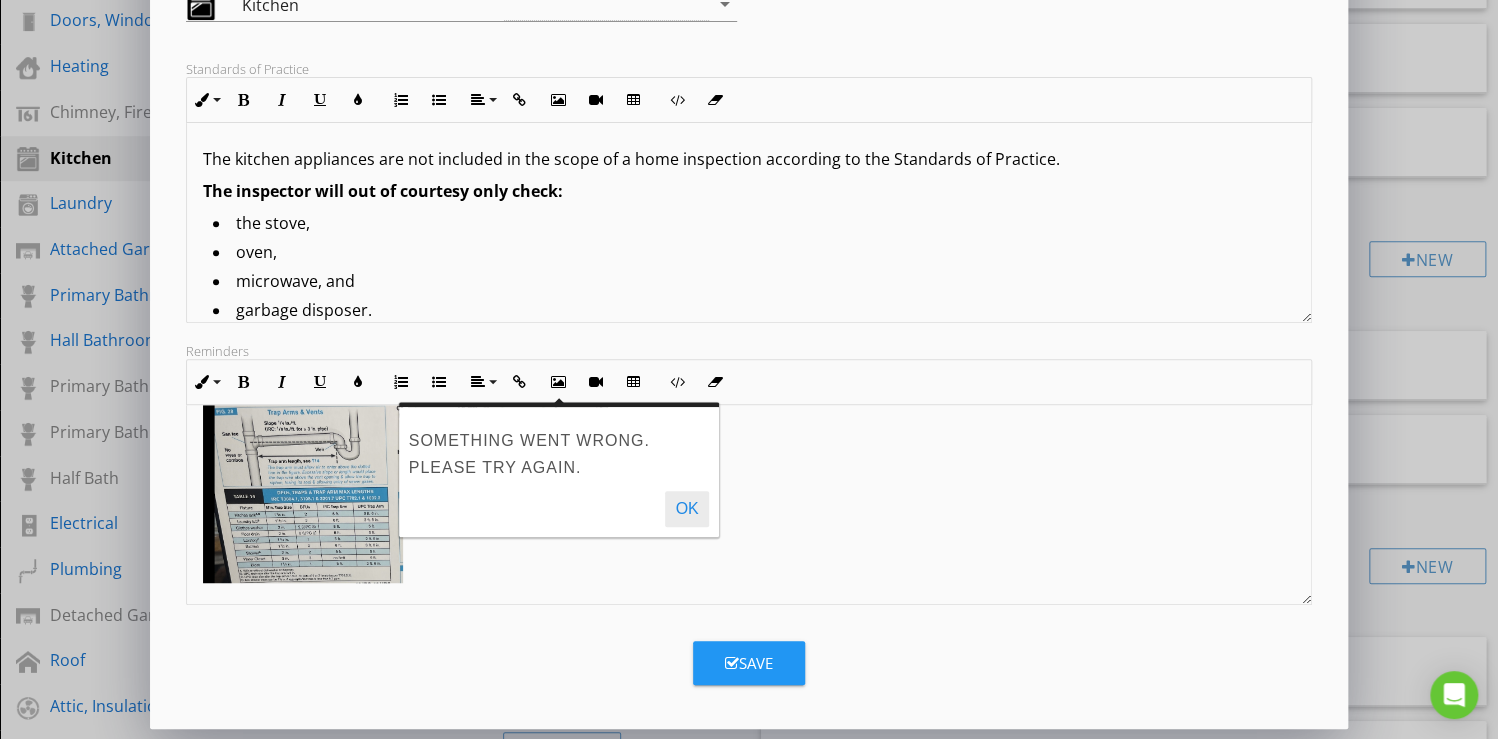 click on "OK" at bounding box center (686, 509) 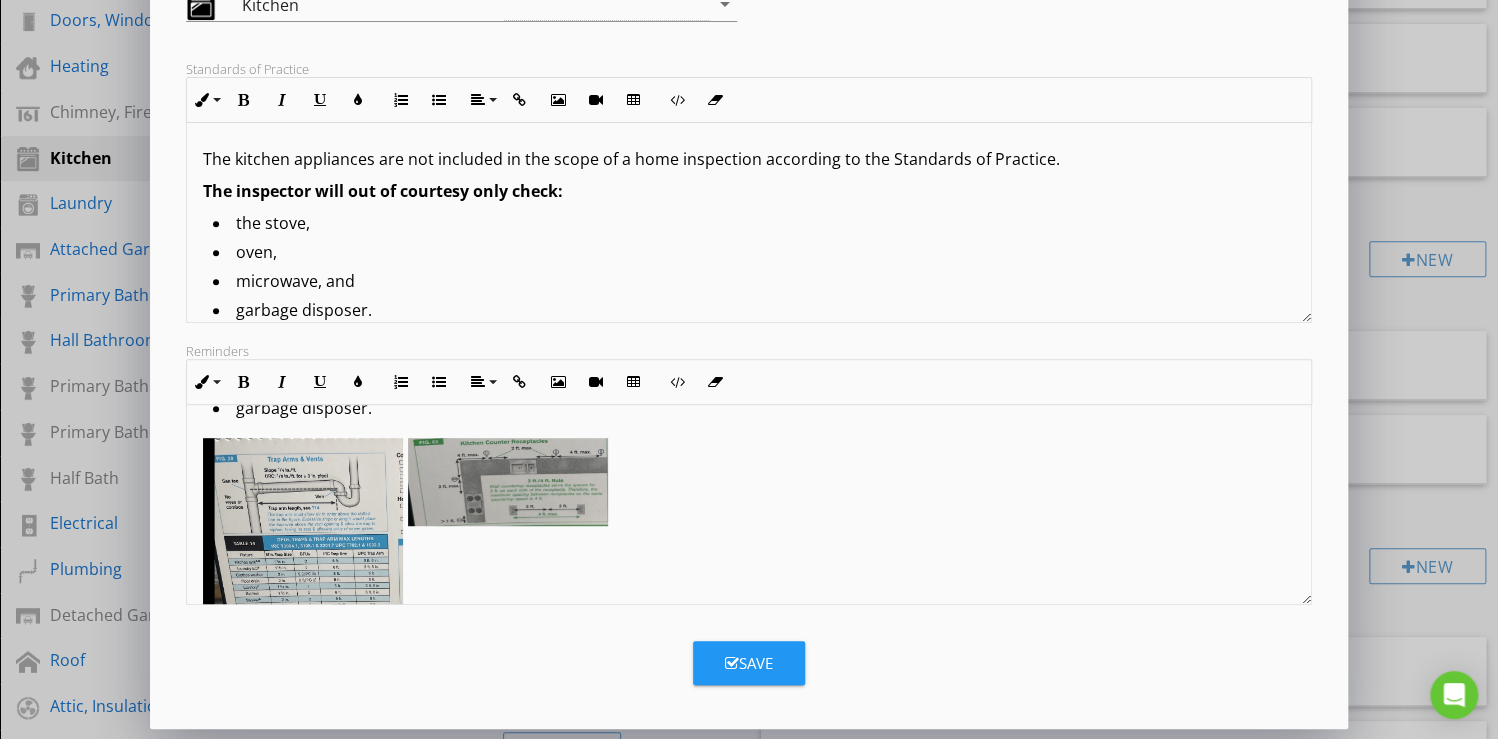 scroll, scrollTop: 231, scrollLeft: 0, axis: vertical 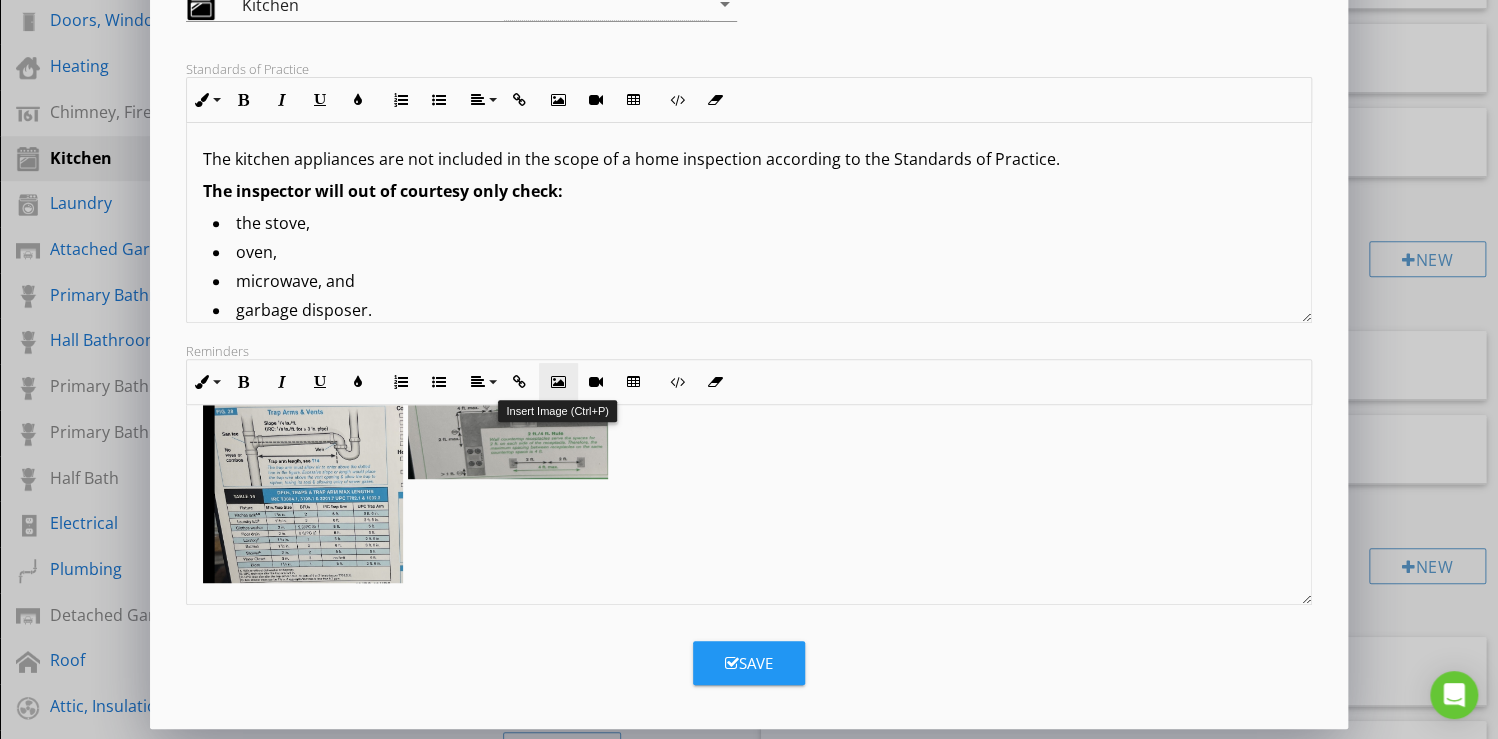 click at bounding box center [558, 382] 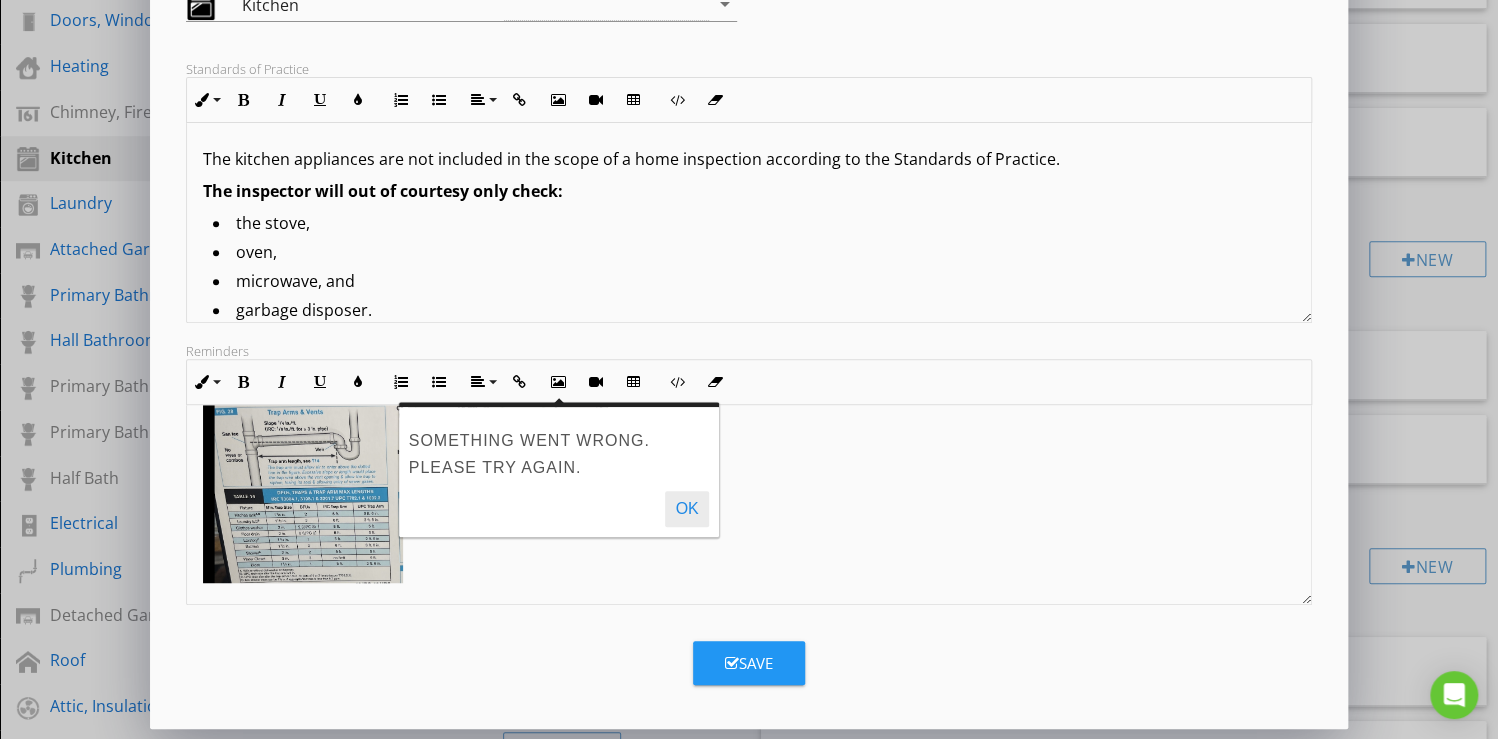 click on "OK" at bounding box center (686, 509) 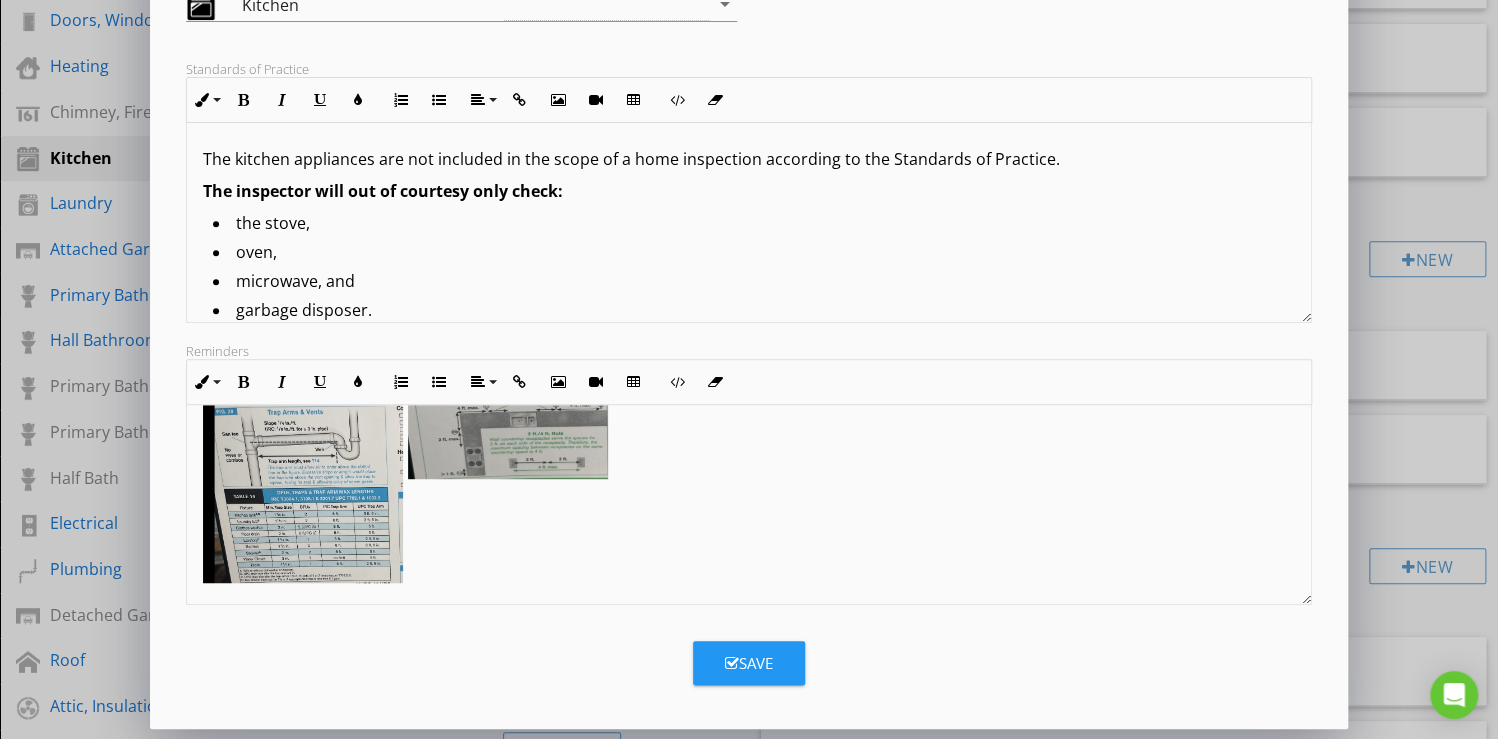click at bounding box center (732, 663) 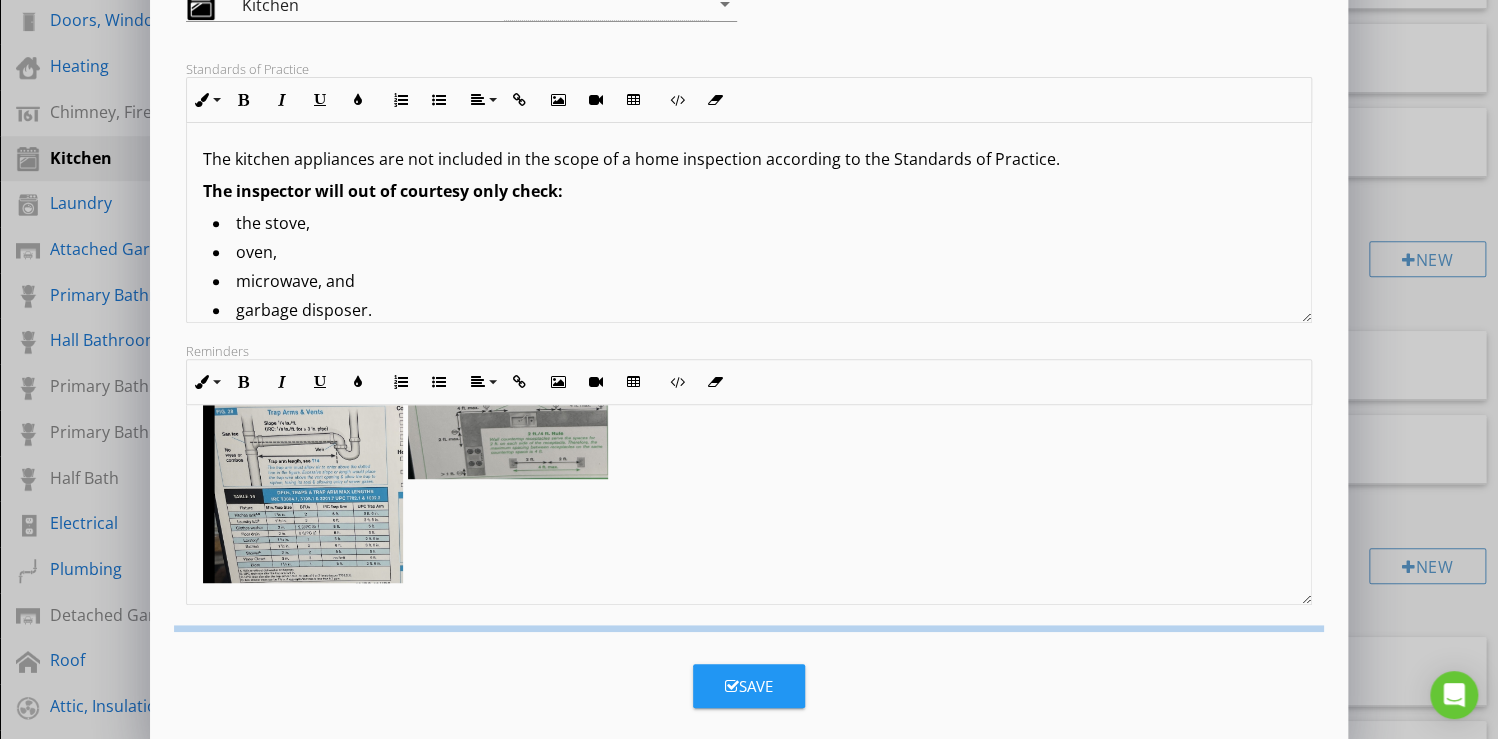 scroll, scrollTop: 103, scrollLeft: 0, axis: vertical 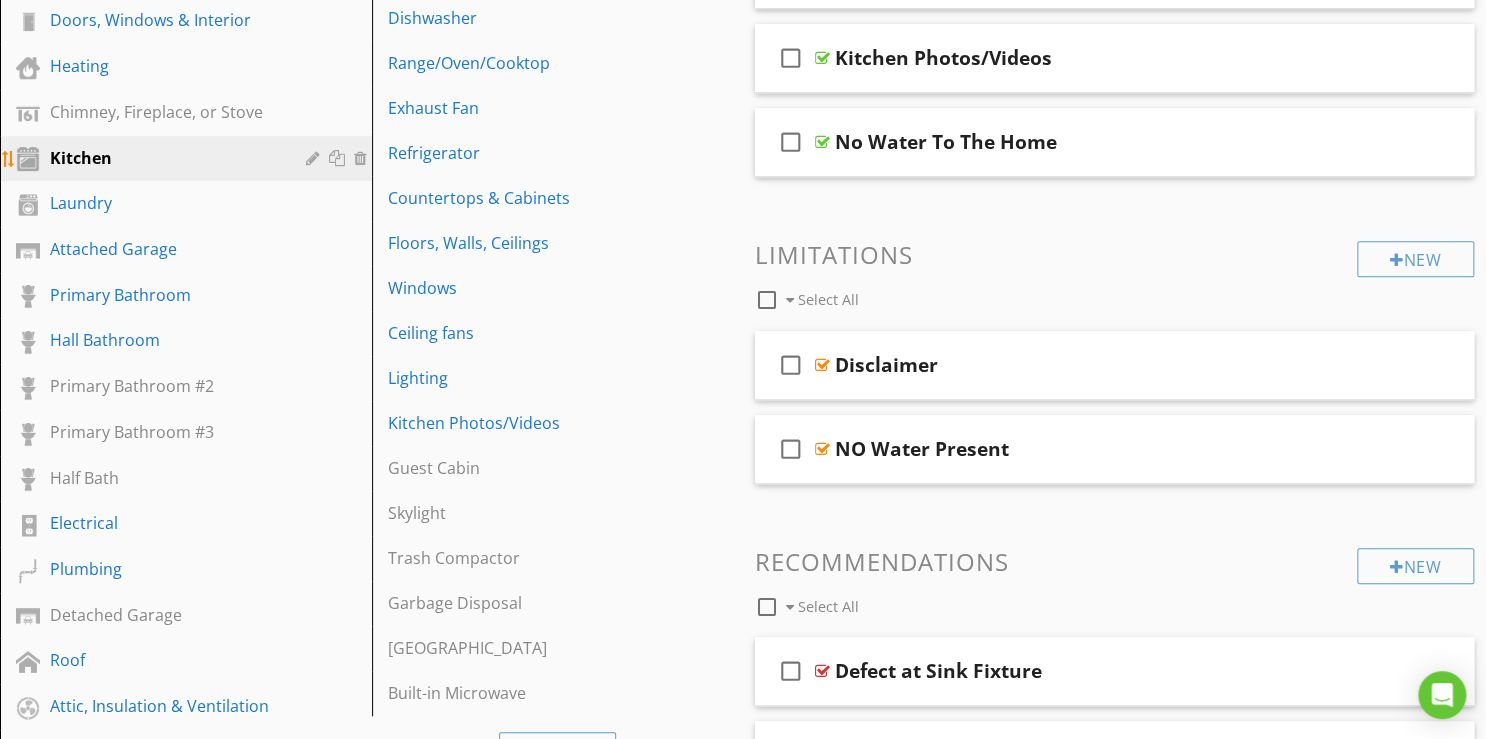 click at bounding box center [315, 158] 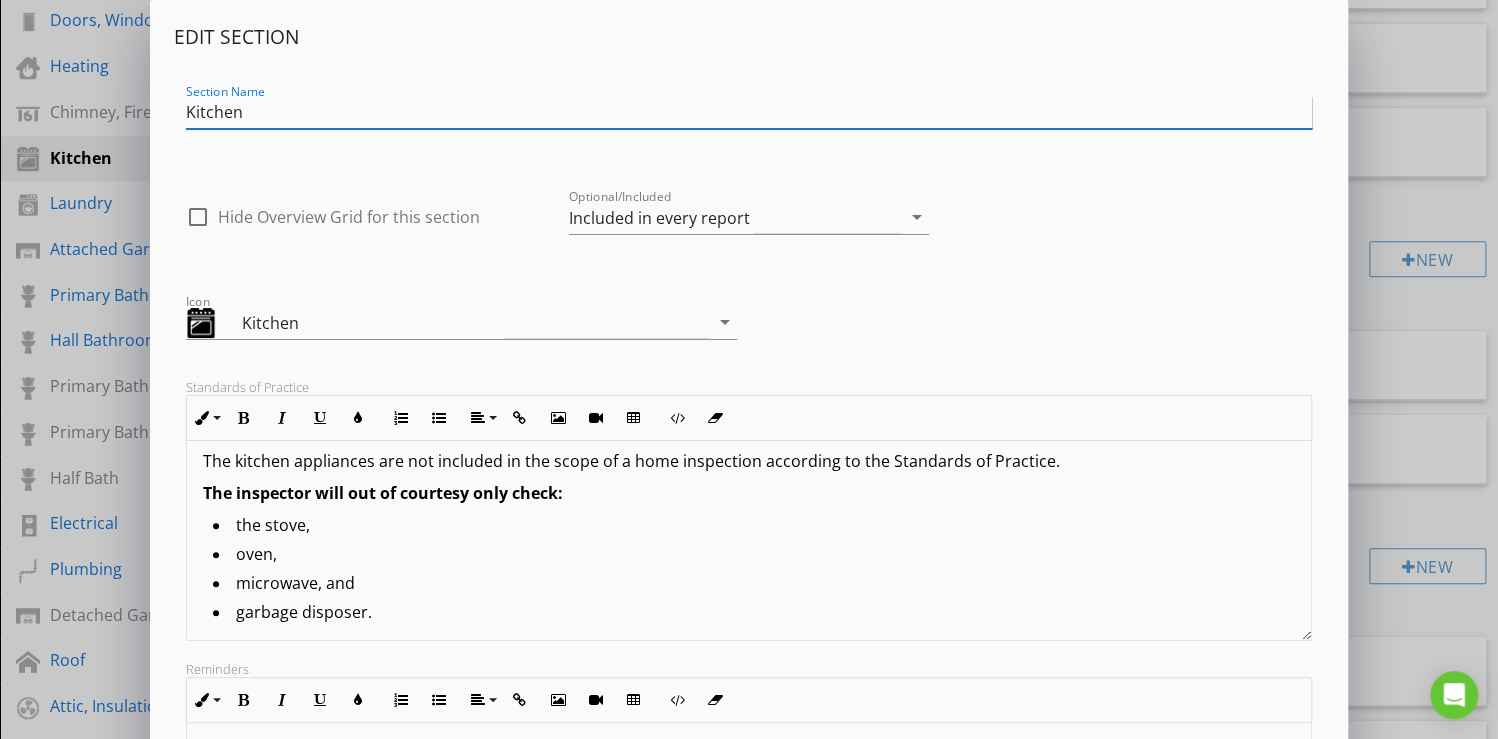 scroll, scrollTop: 20, scrollLeft: 0, axis: vertical 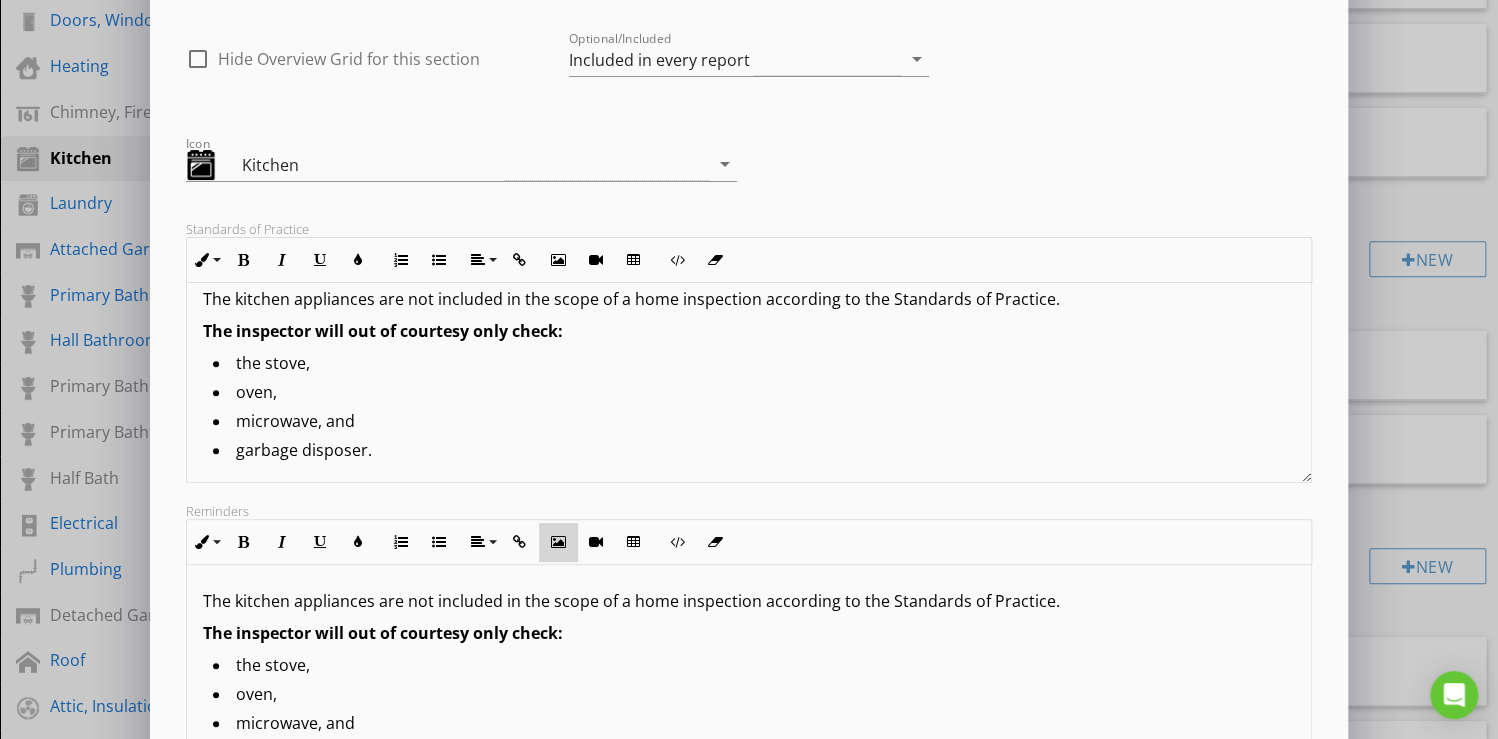 click at bounding box center [558, 542] 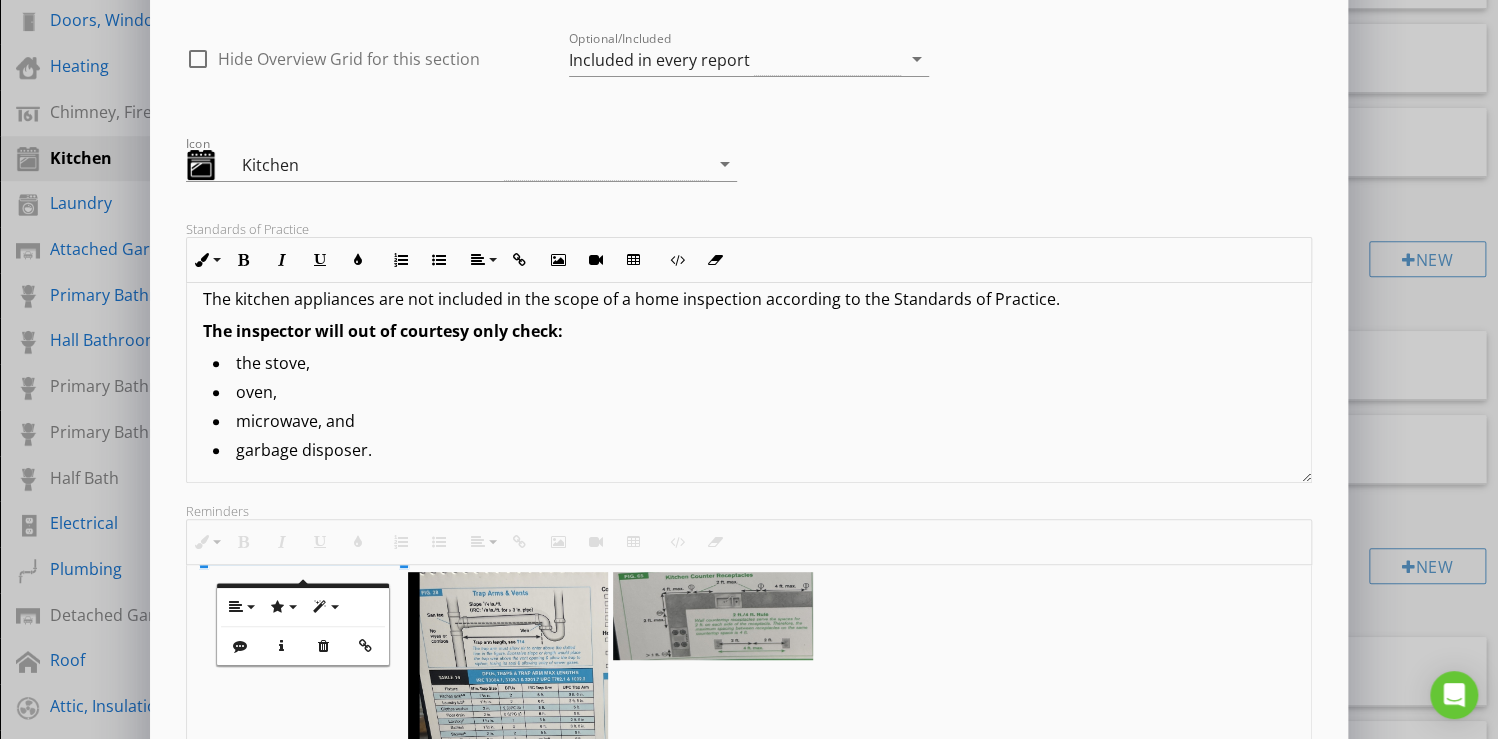 scroll, scrollTop: 71, scrollLeft: 0, axis: vertical 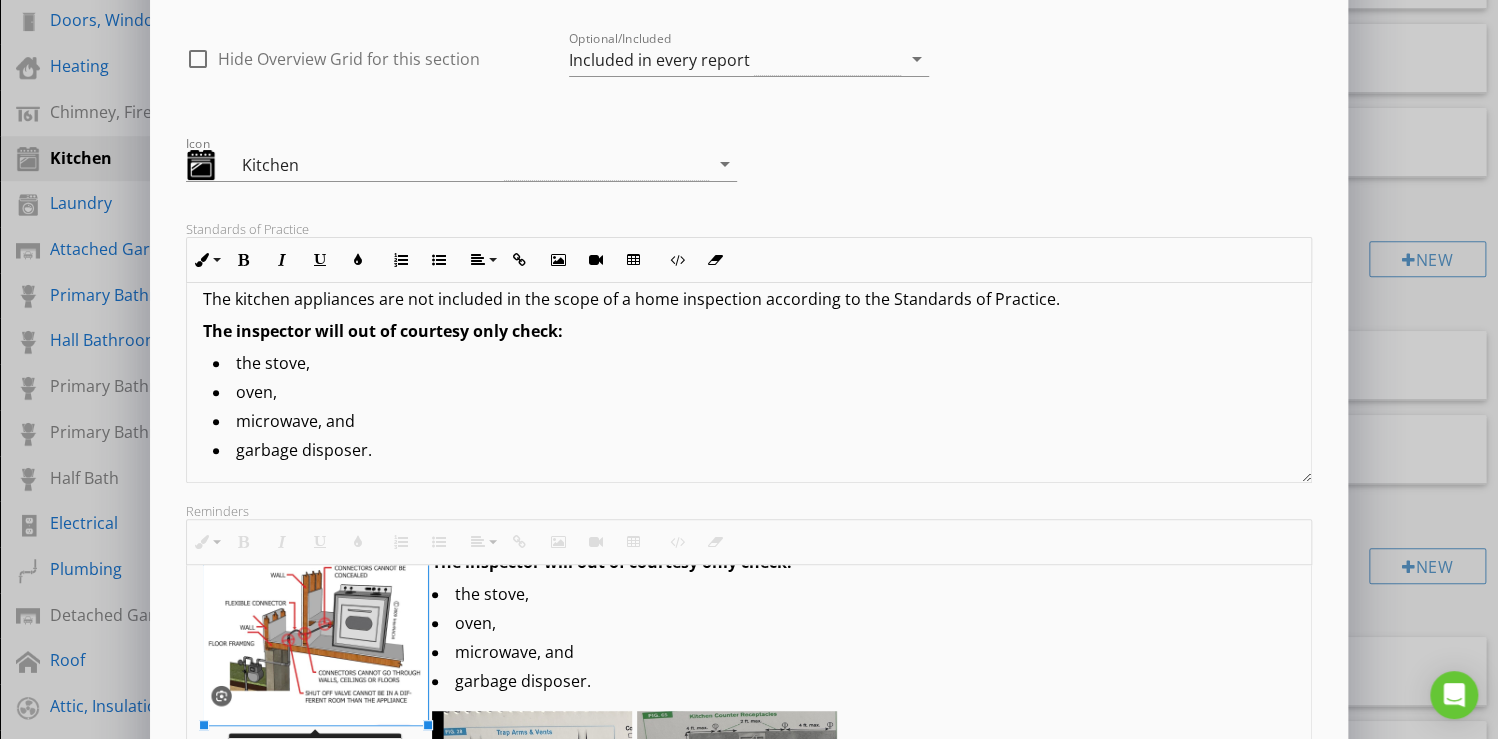 drag, startPoint x: 400, startPoint y: 700, endPoint x: 475, endPoint y: 780, distance: 109.65856 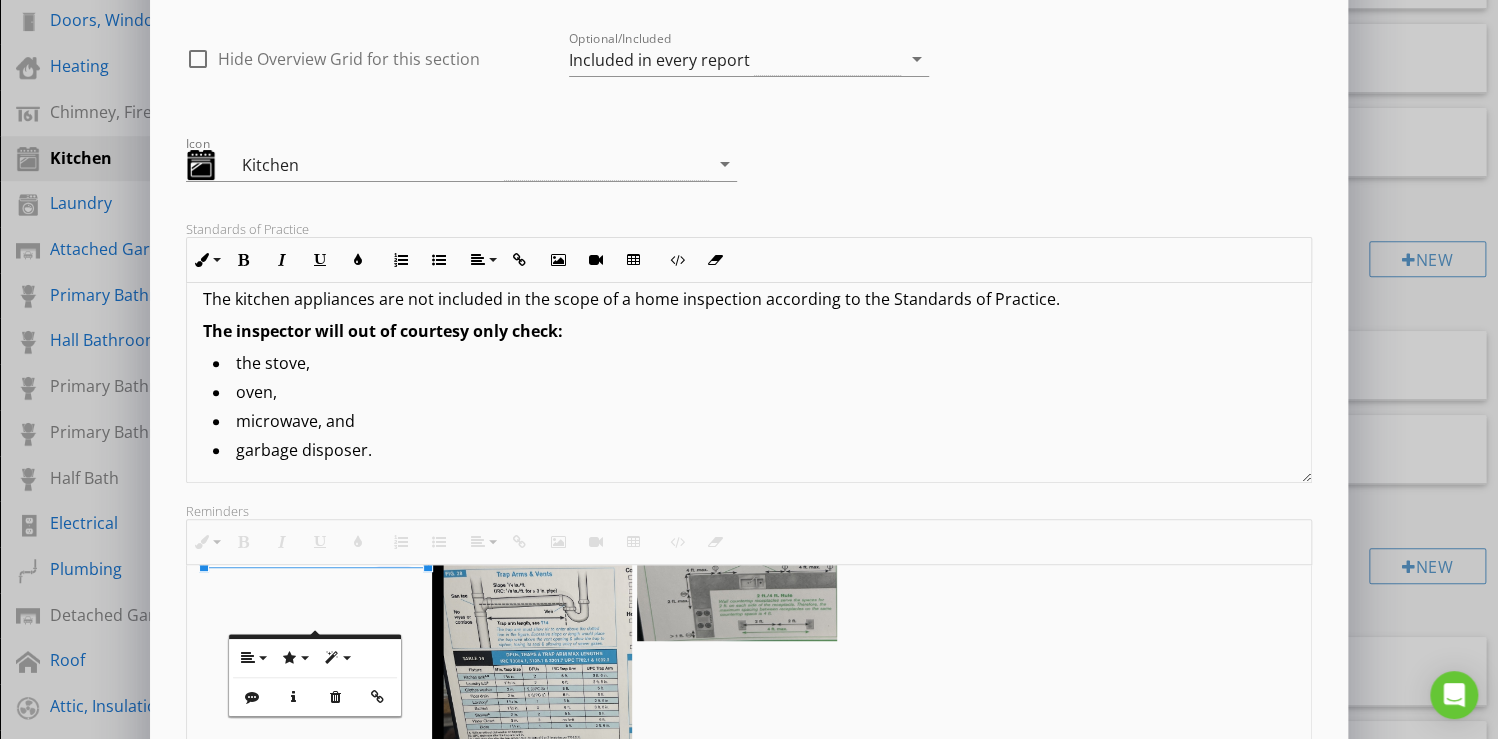 scroll, scrollTop: 231, scrollLeft: 0, axis: vertical 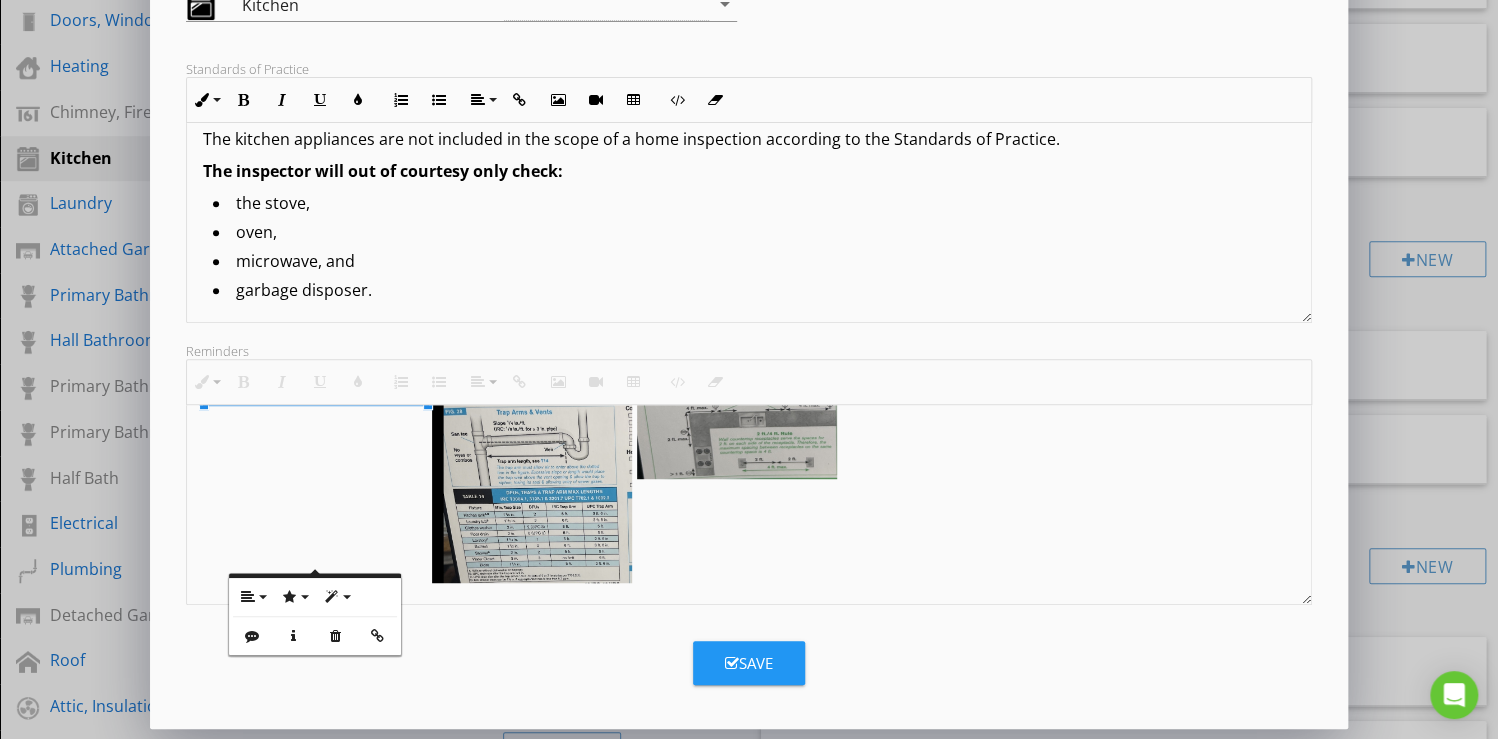 click at bounding box center (732, 663) 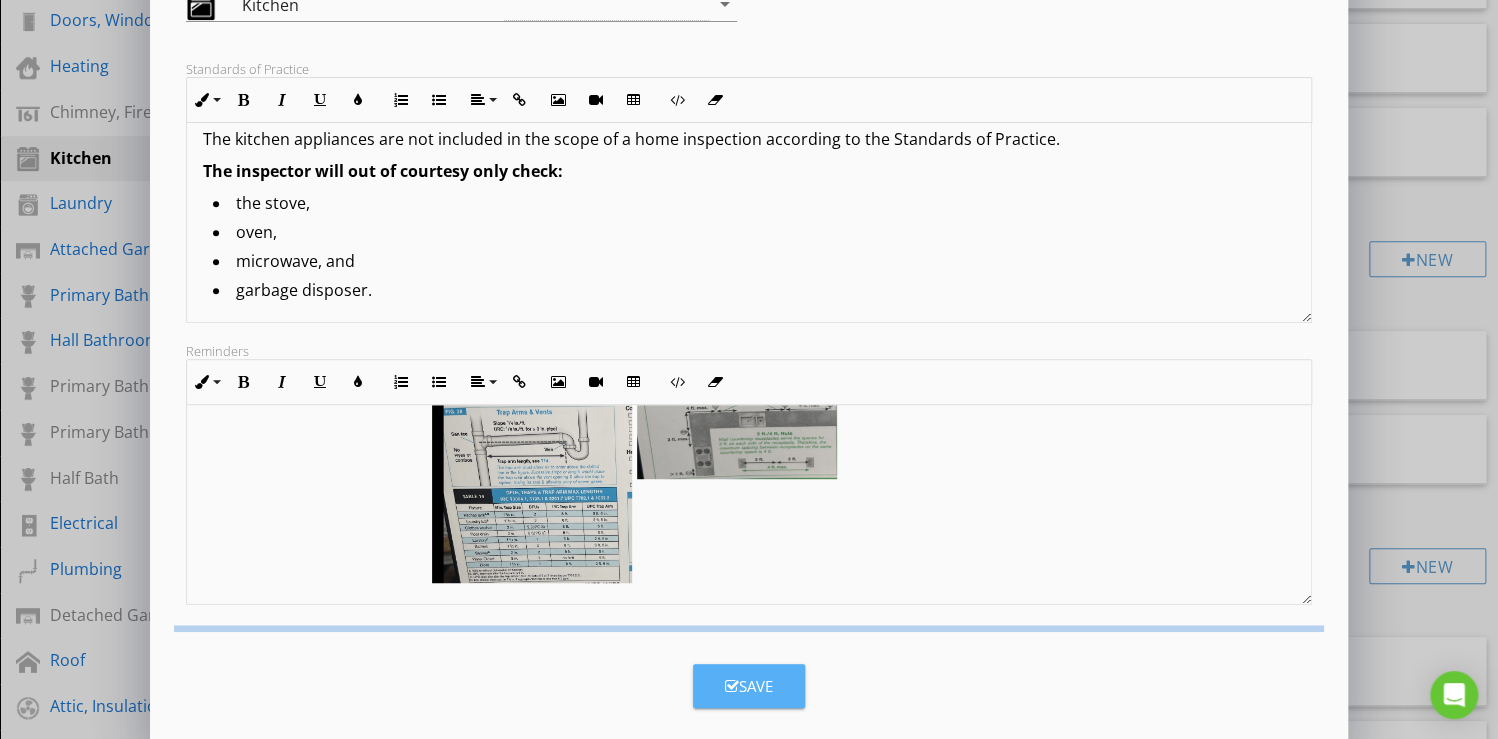 scroll, scrollTop: 103, scrollLeft: 0, axis: vertical 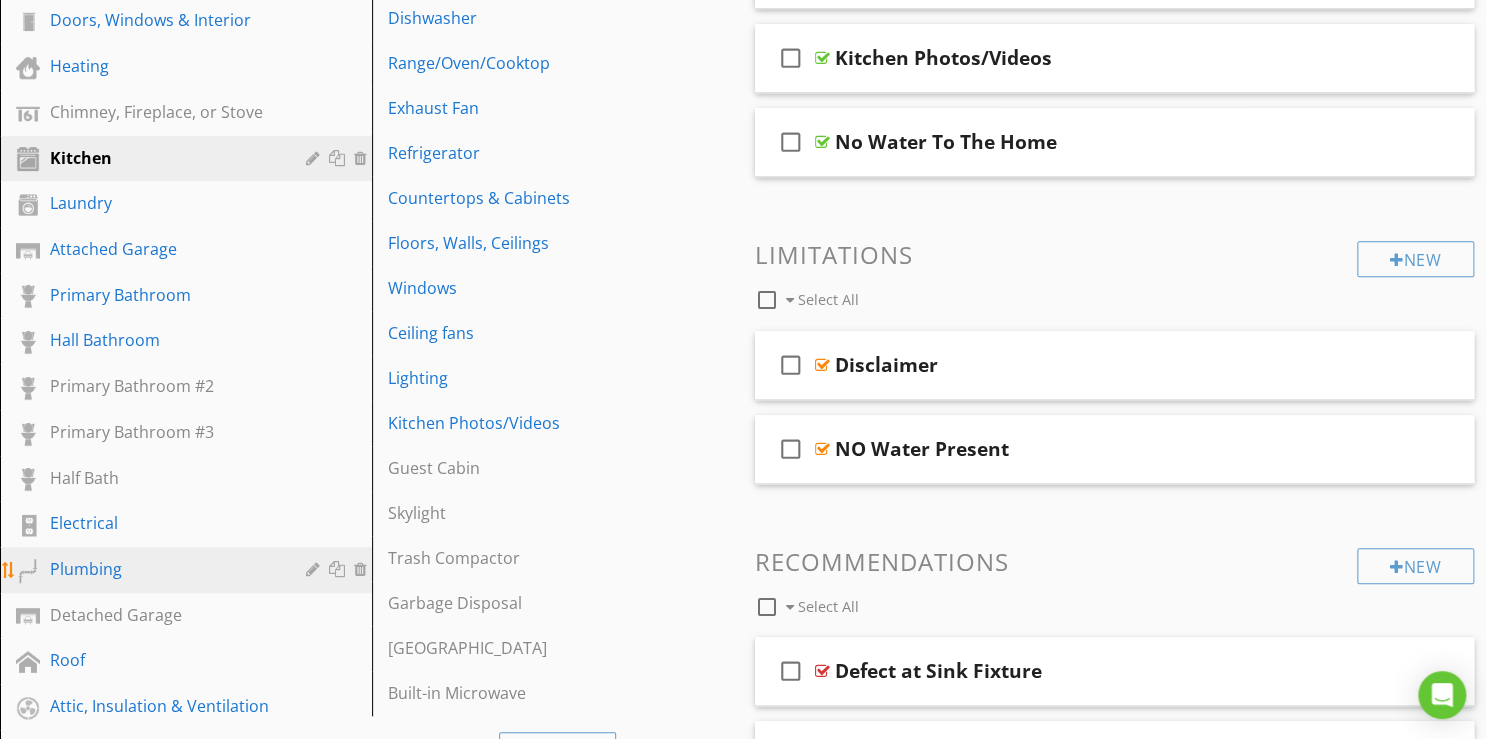 click on "Plumbing" at bounding box center [163, 569] 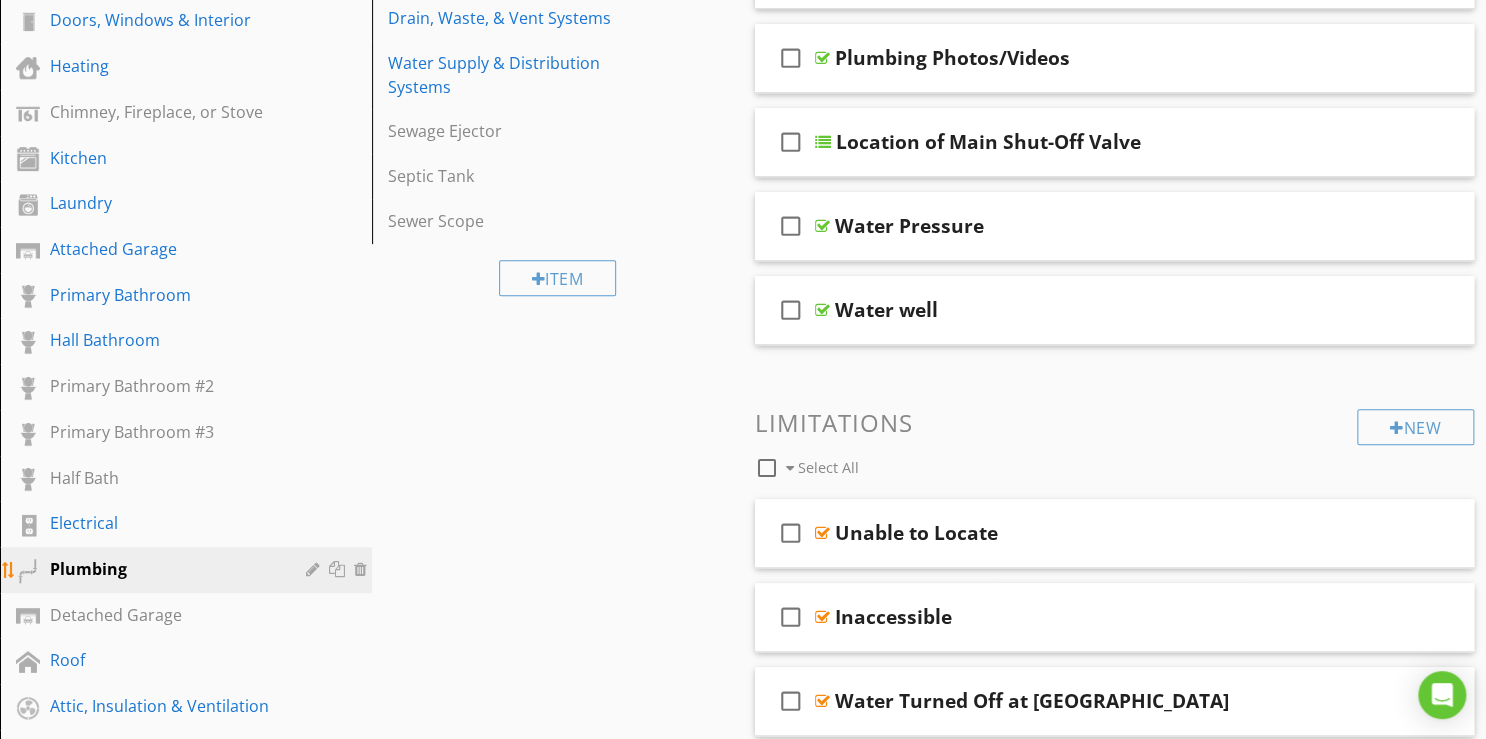 click at bounding box center (315, 569) 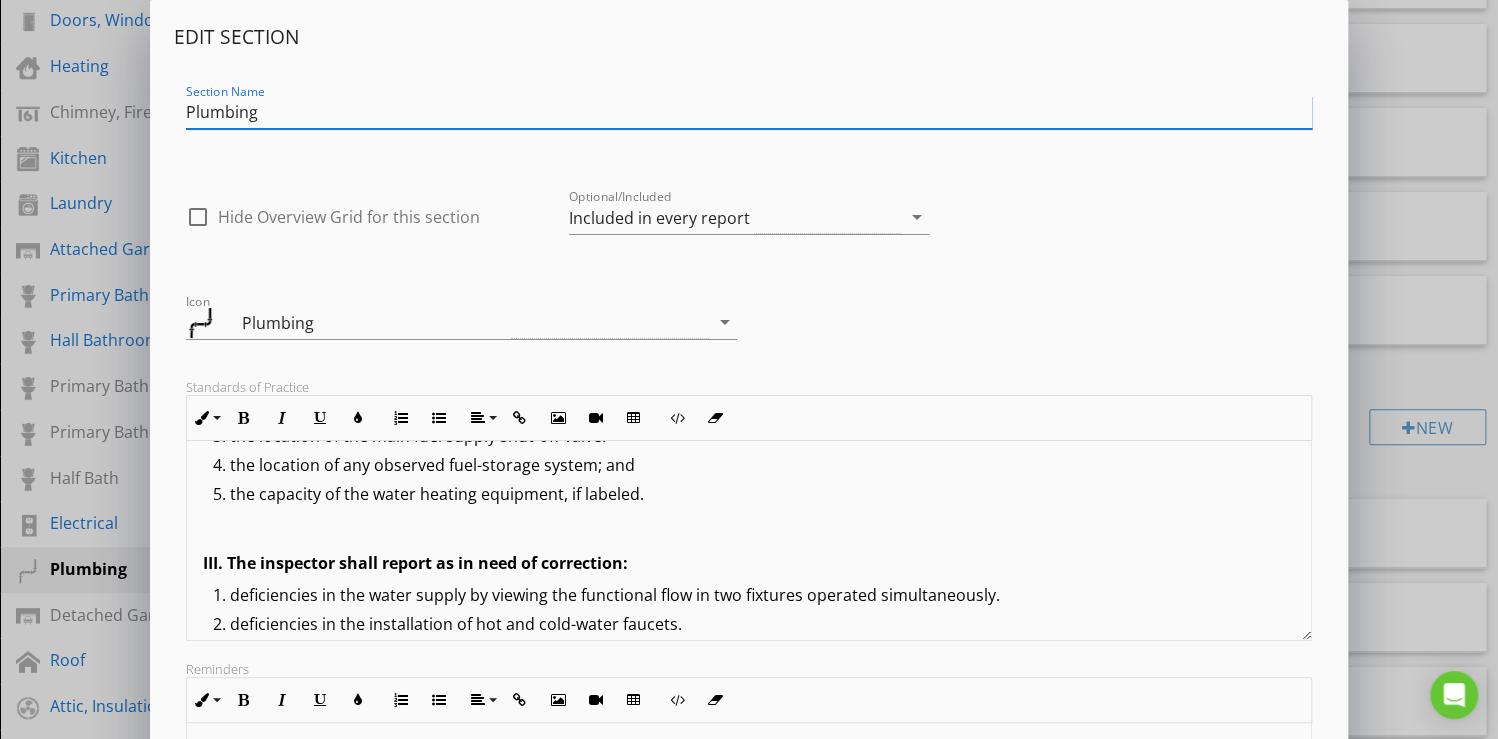 scroll, scrollTop: 533, scrollLeft: 0, axis: vertical 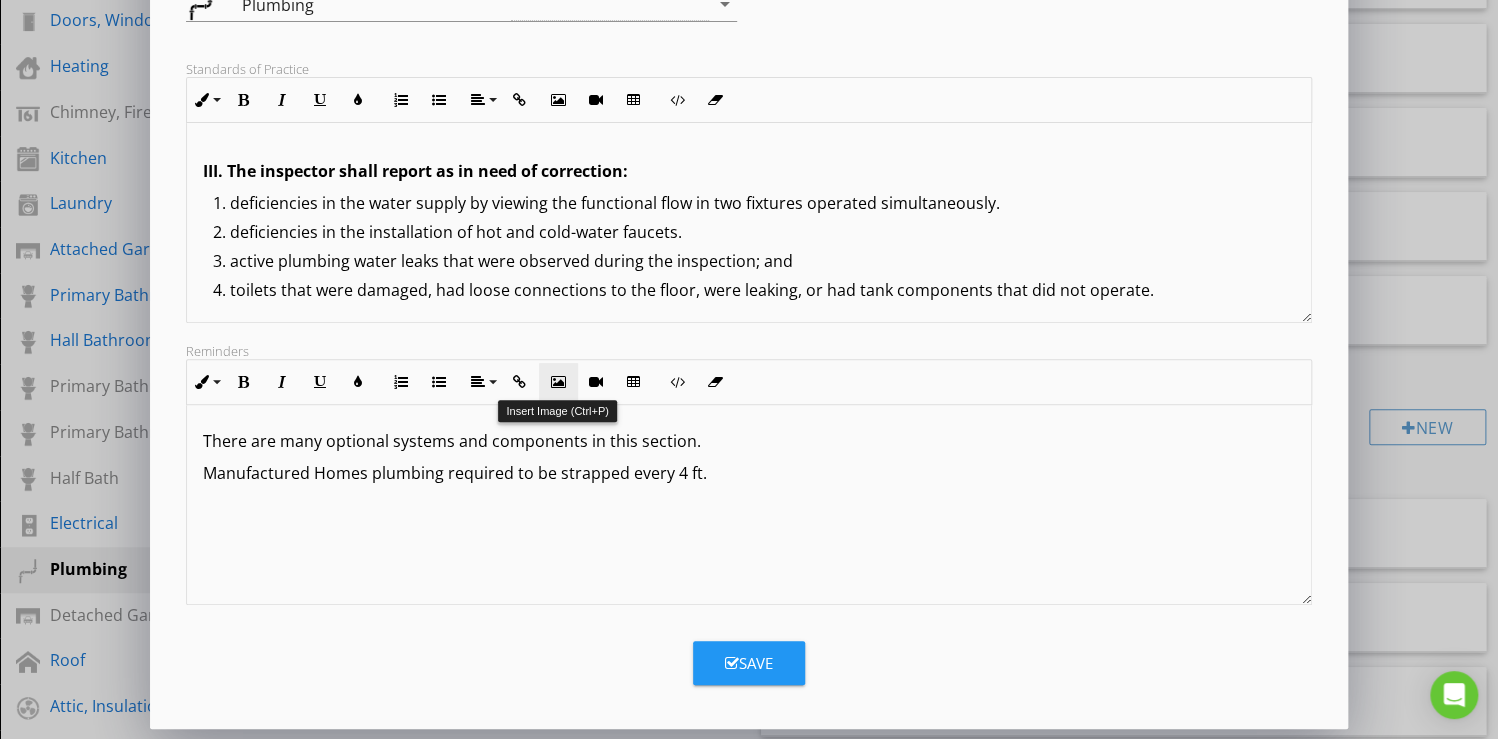 click at bounding box center (558, 382) 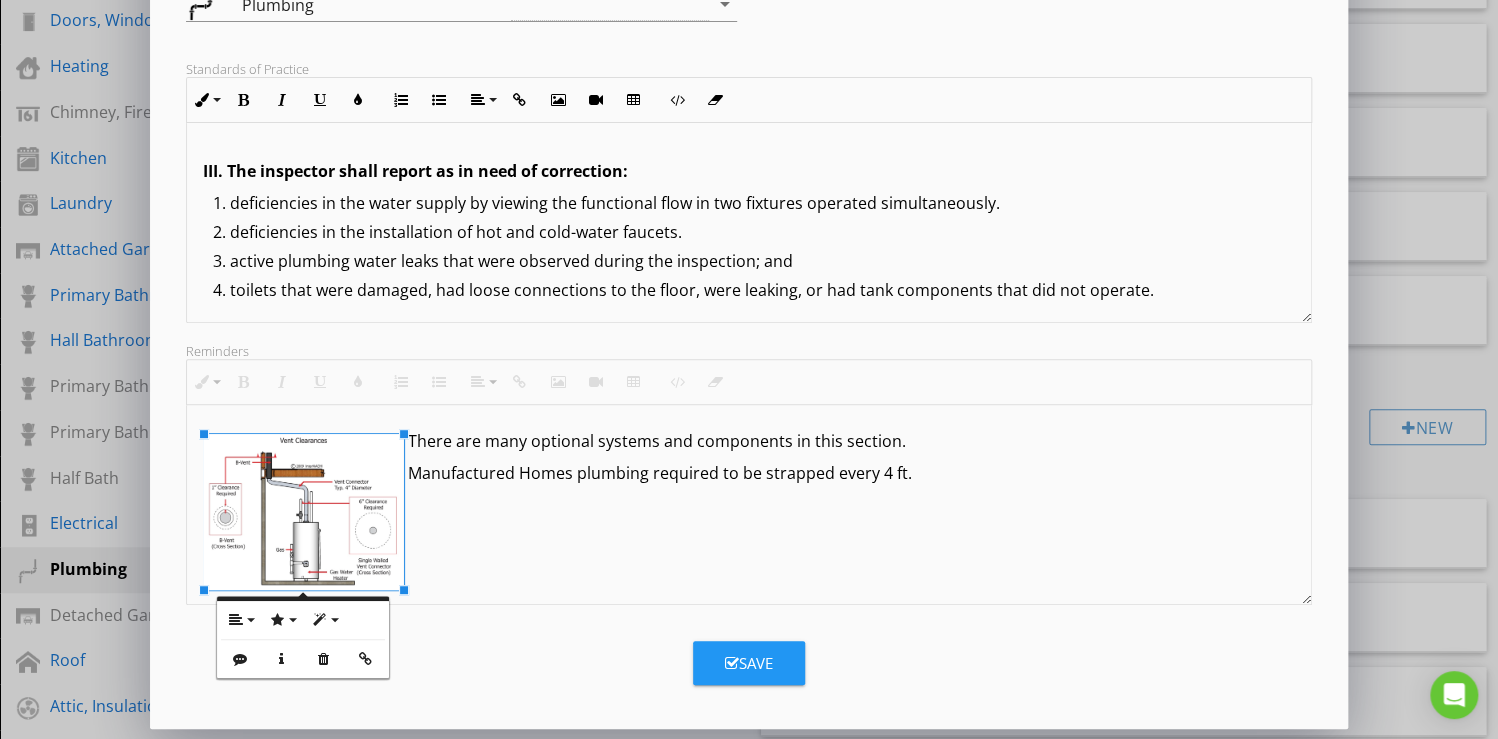 scroll, scrollTop: 6, scrollLeft: 0, axis: vertical 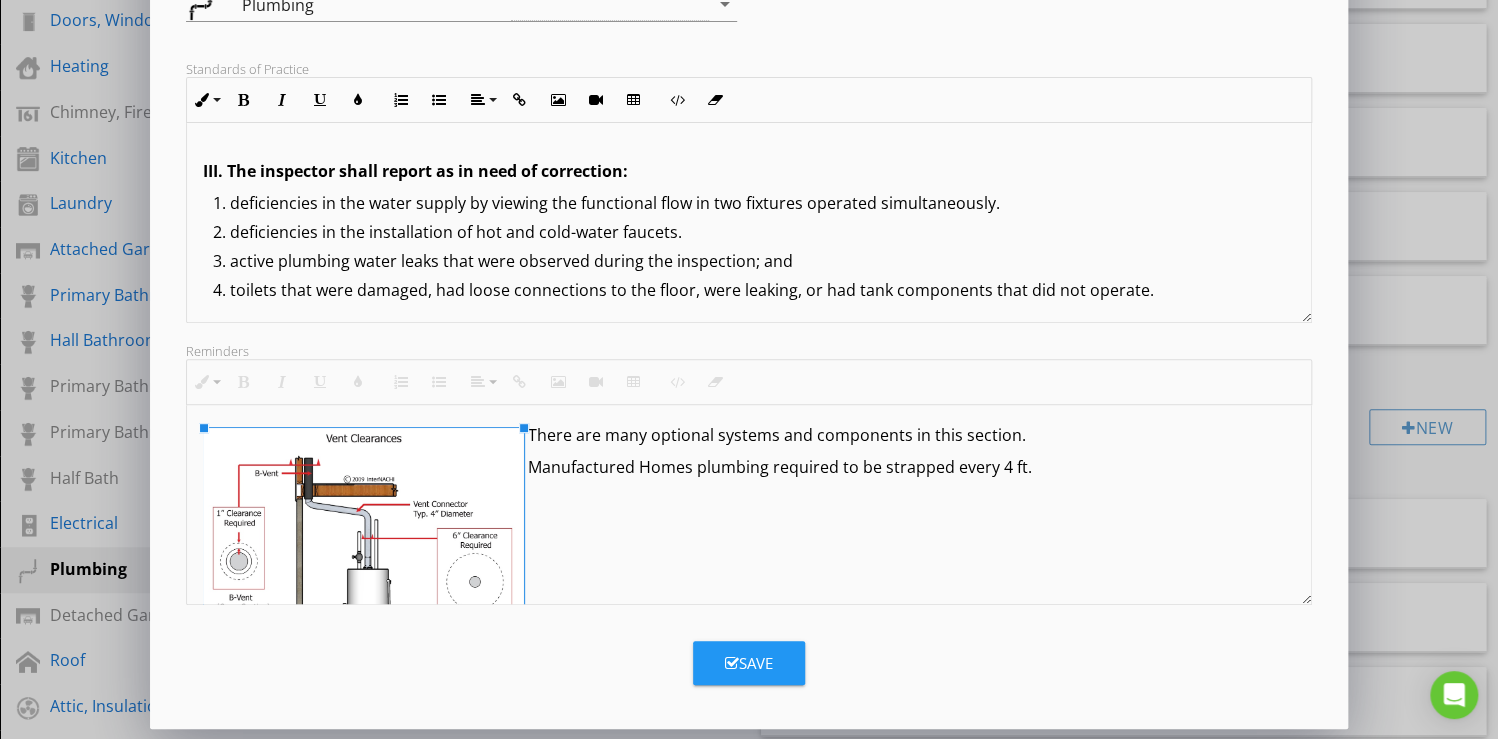 drag, startPoint x: 399, startPoint y: 580, endPoint x: 530, endPoint y: 664, distance: 155.61812 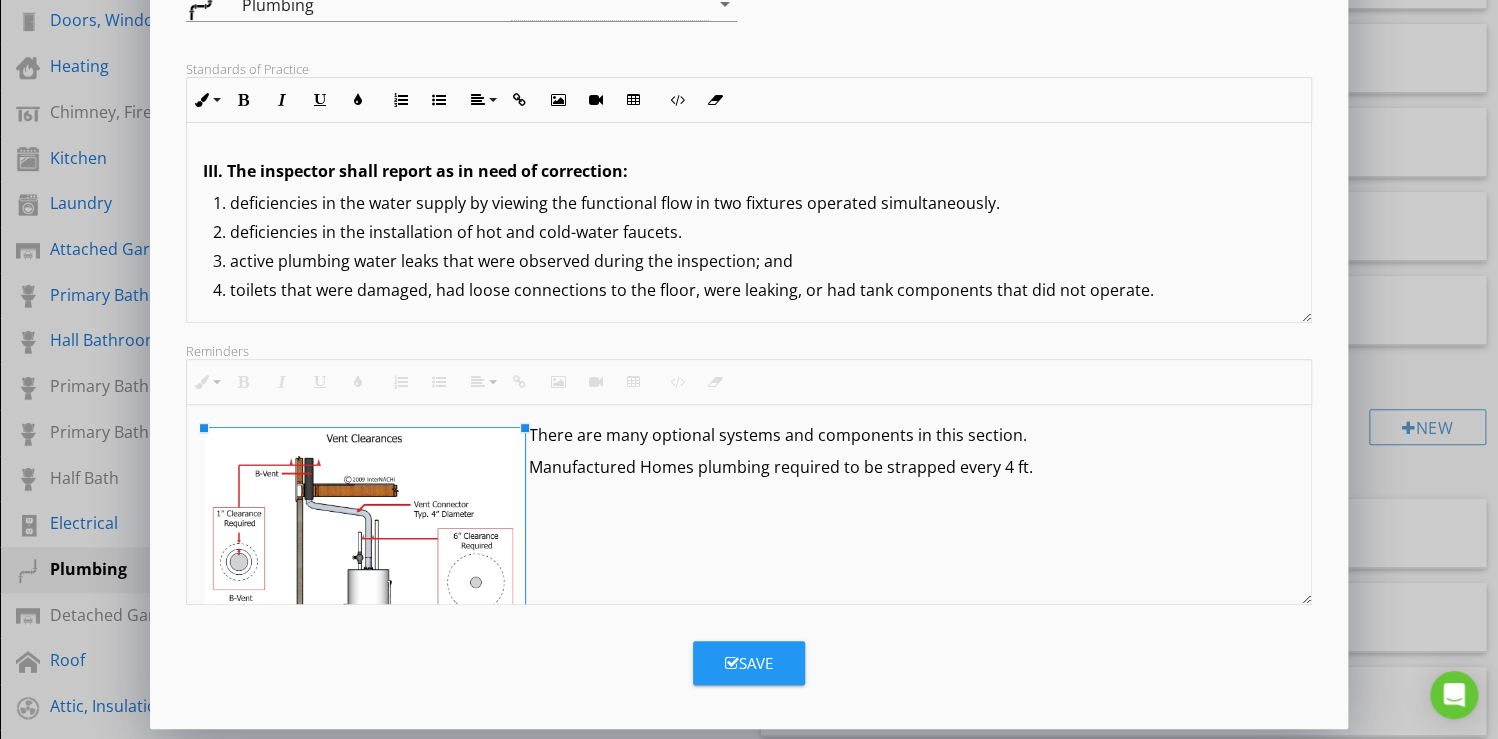 click on "Save" at bounding box center (749, 663) 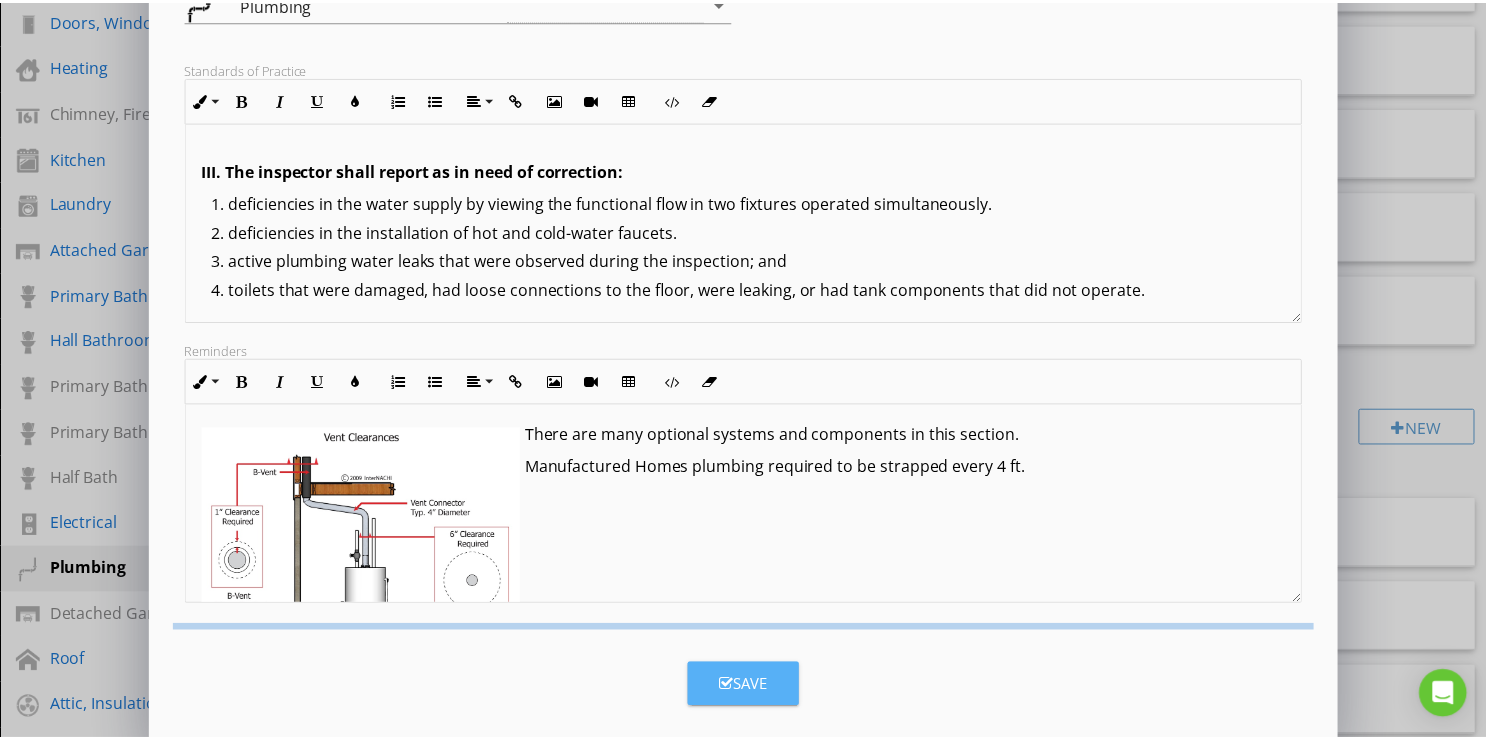 scroll, scrollTop: 103, scrollLeft: 0, axis: vertical 